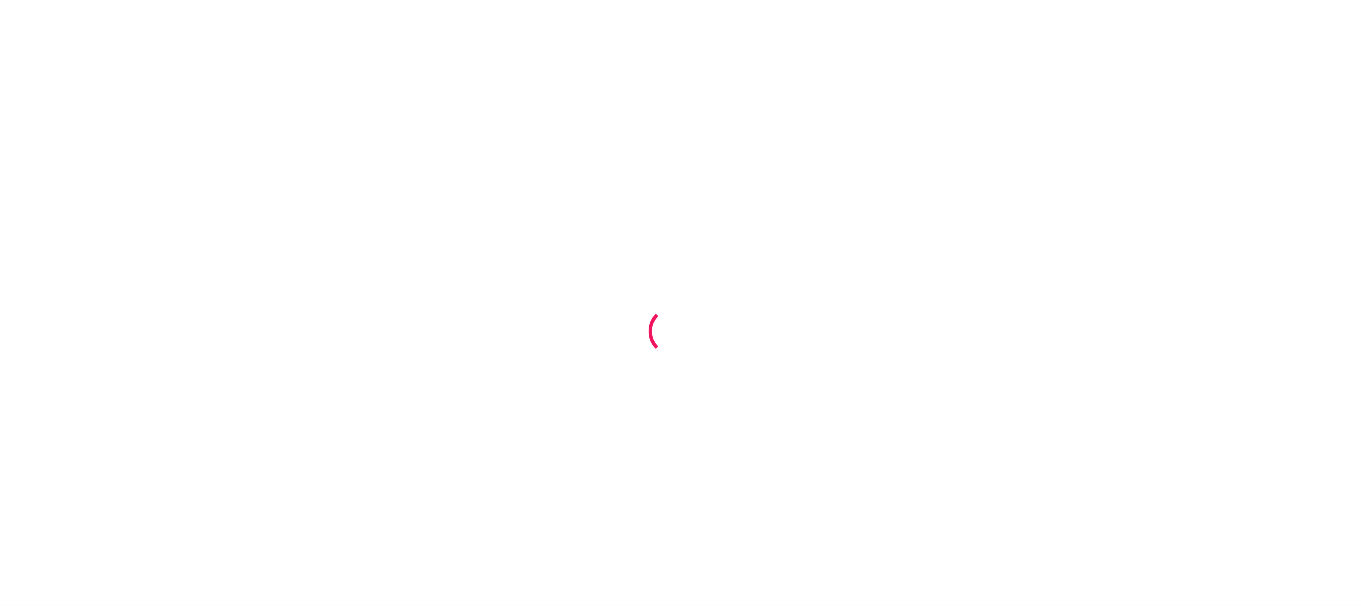 scroll, scrollTop: 0, scrollLeft: 0, axis: both 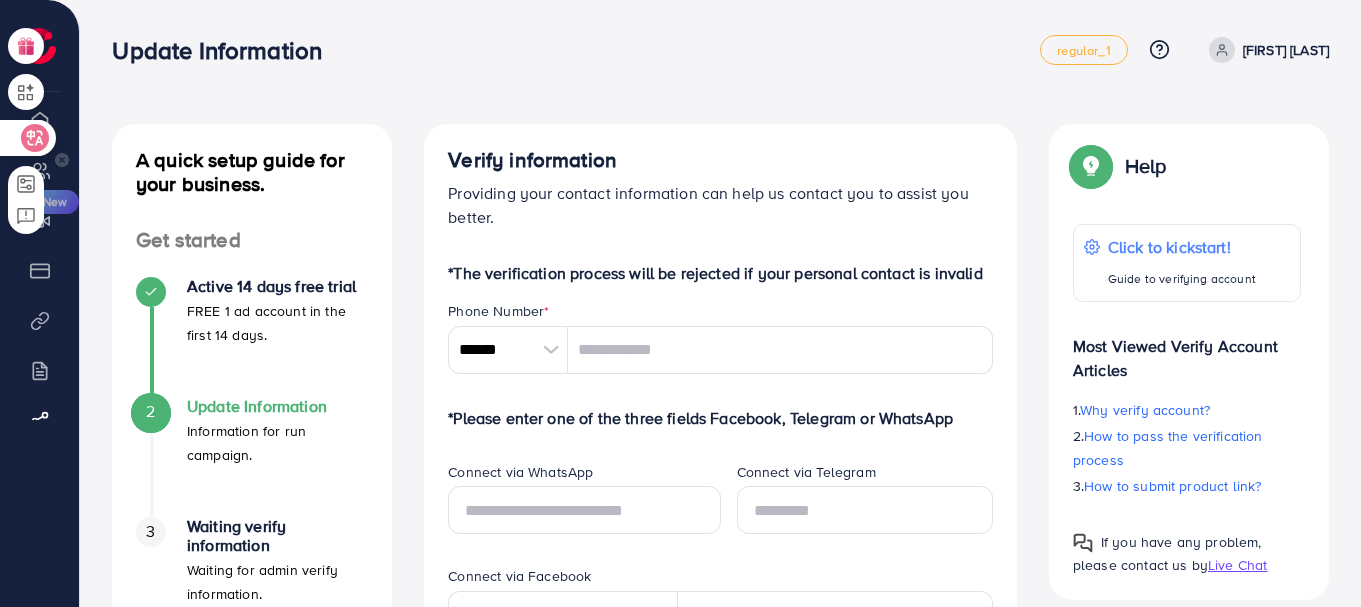 click 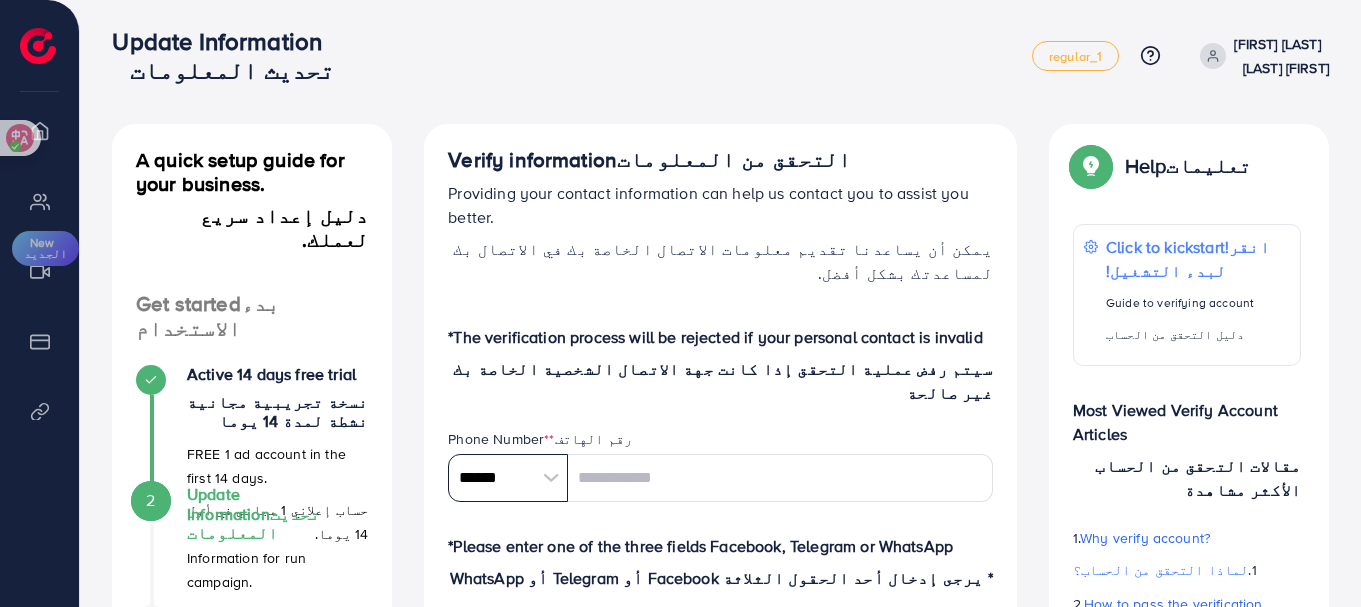 click on "******" at bounding box center [508, 478] 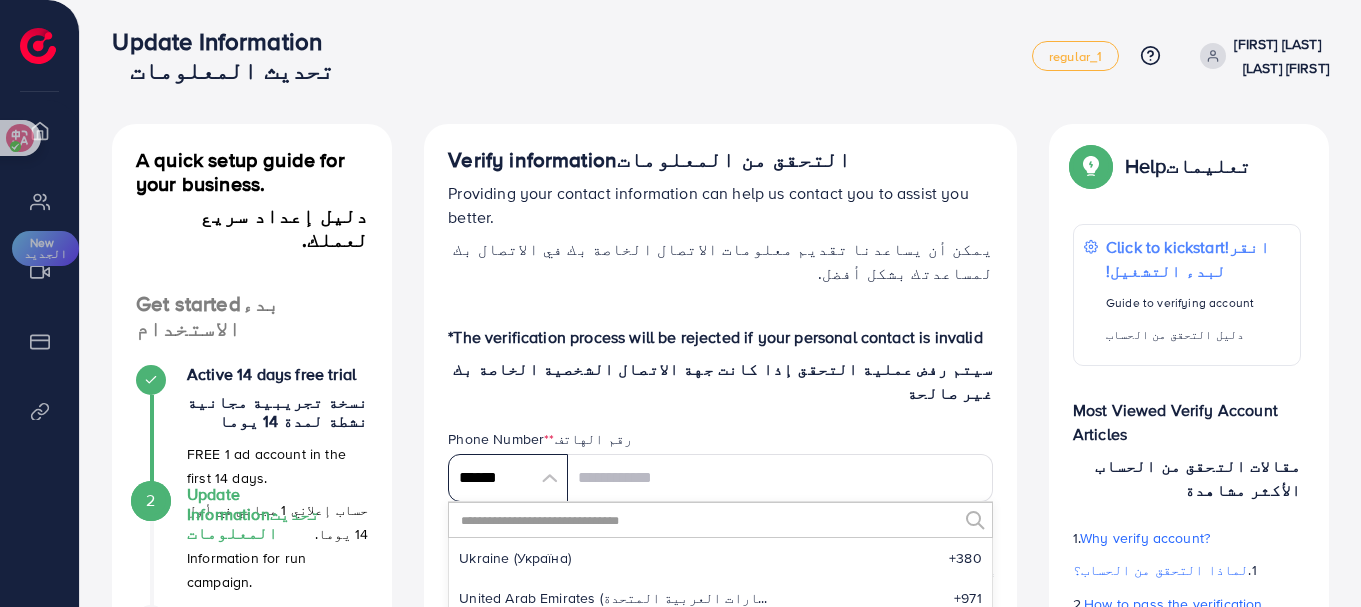 scroll, scrollTop: 9441, scrollLeft: 0, axis: vertical 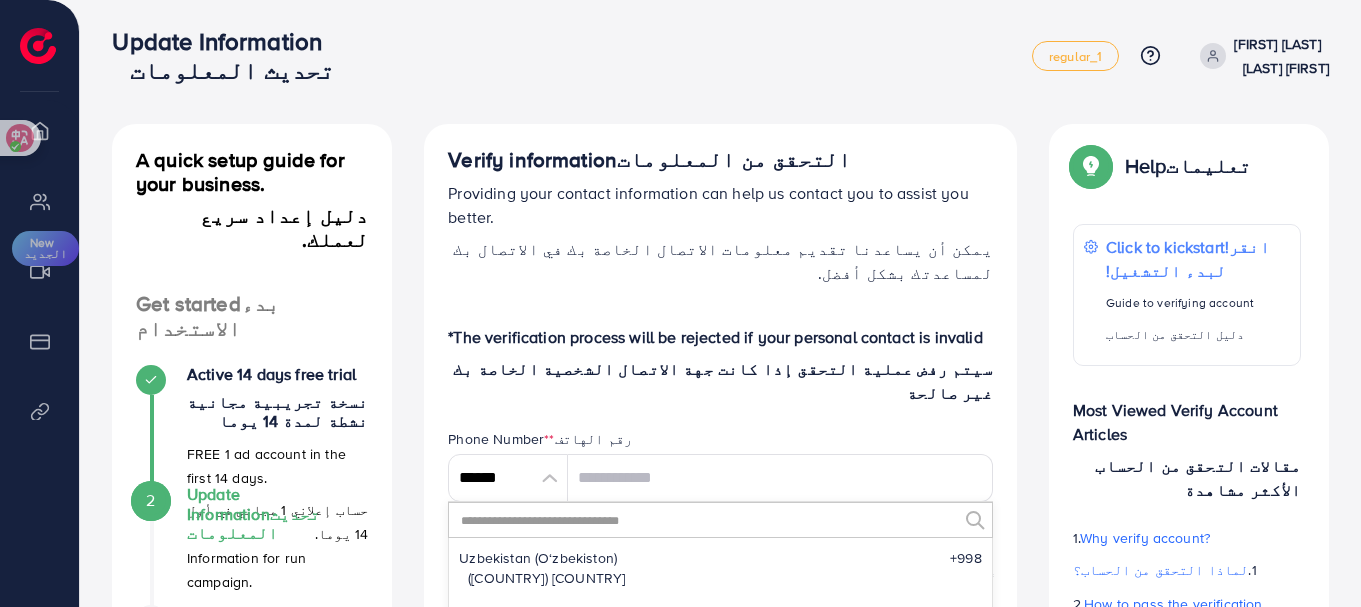 click at bounding box center (708, 520) 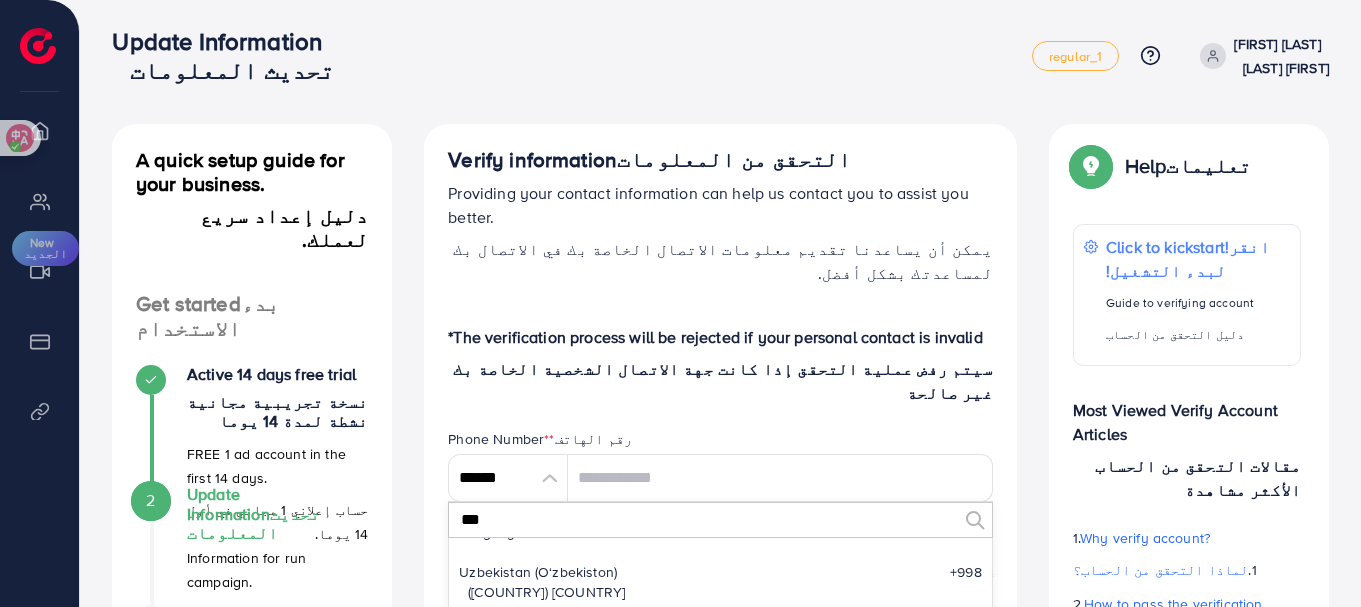 scroll, scrollTop: 0, scrollLeft: 0, axis: both 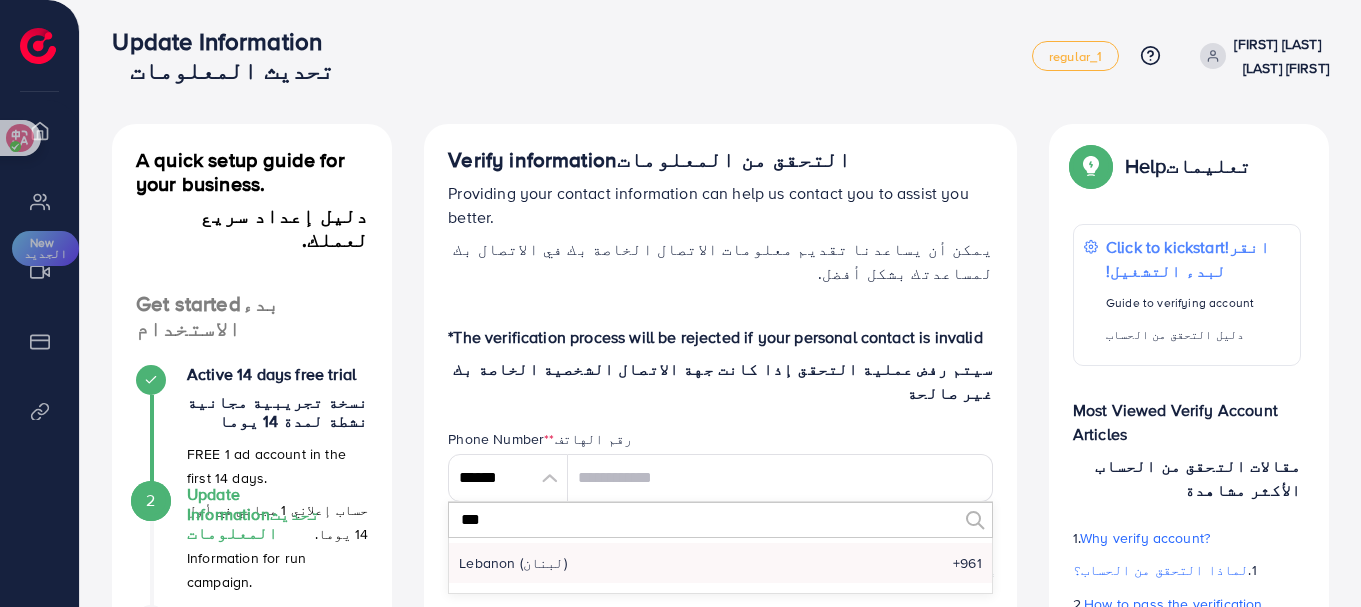 type on "***" 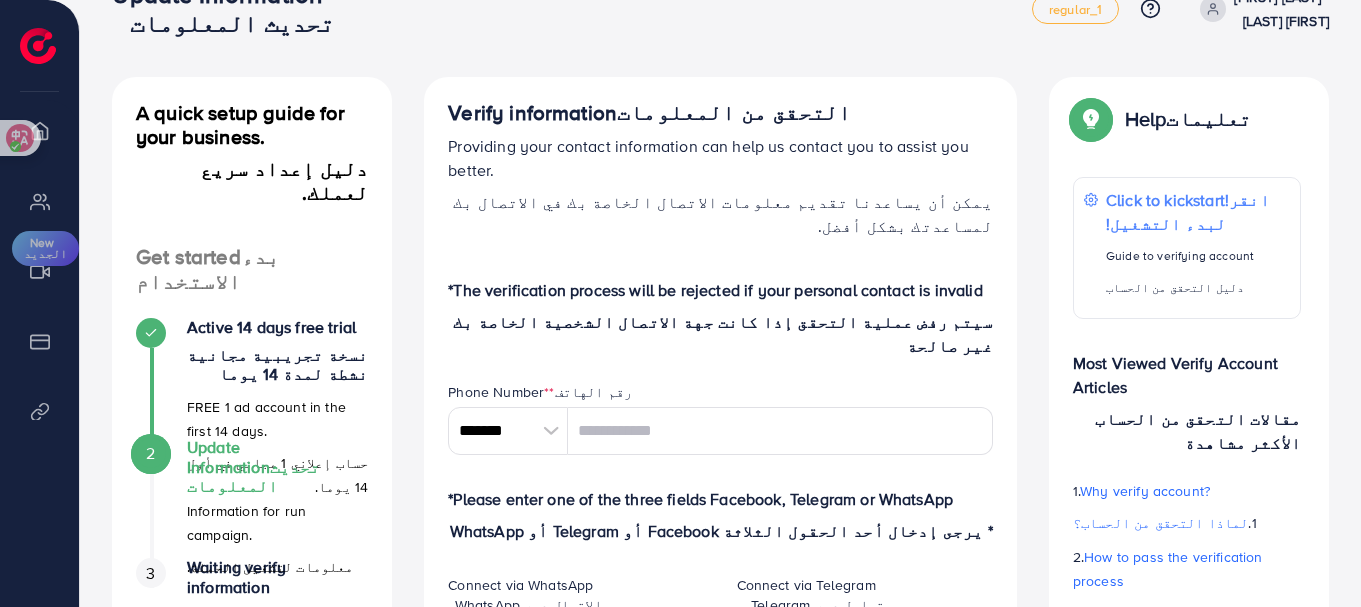 scroll, scrollTop: 49, scrollLeft: 0, axis: vertical 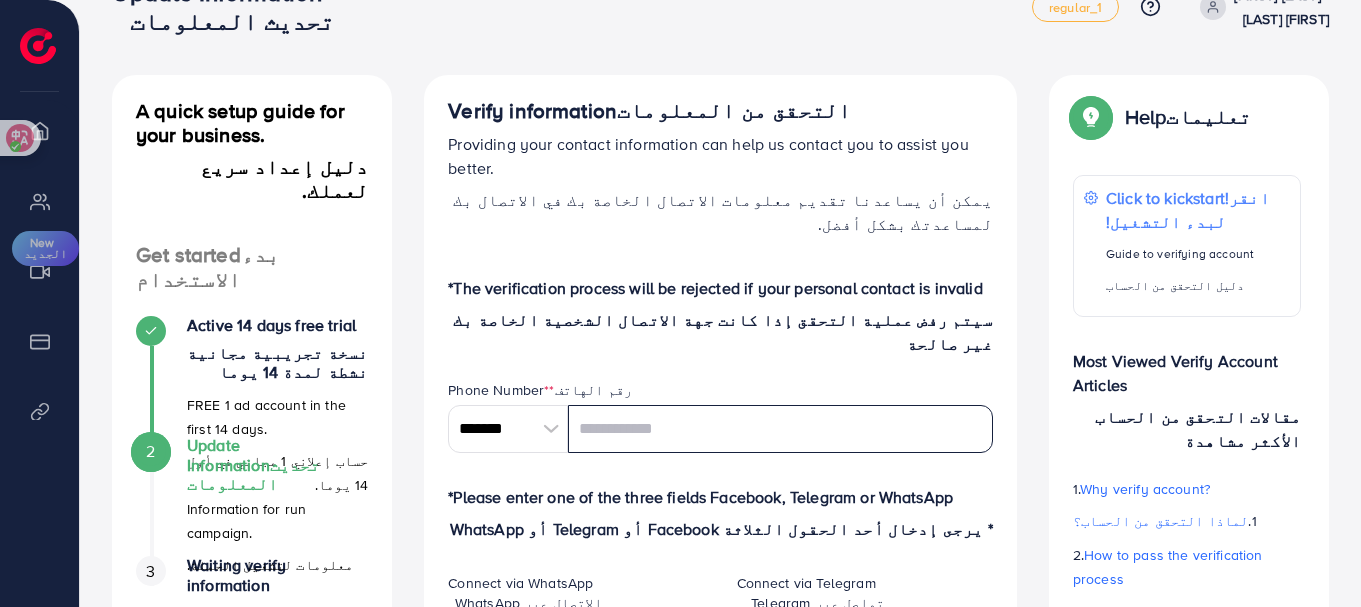 click at bounding box center [780, 429] 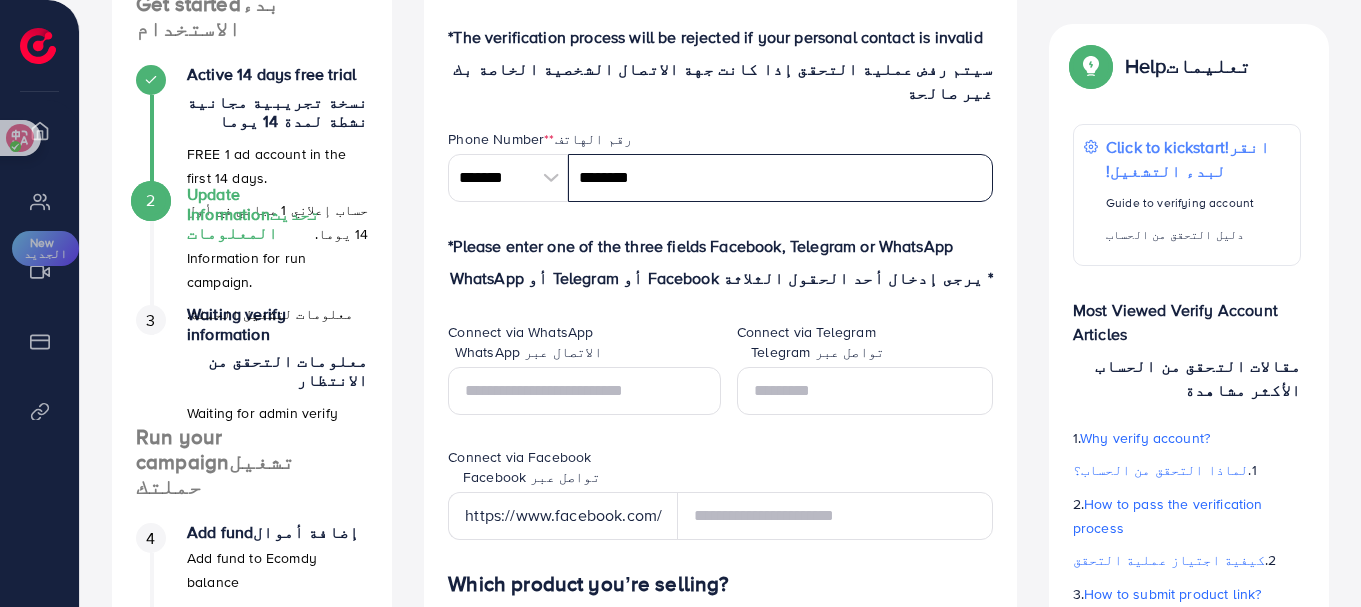 scroll, scrollTop: 306, scrollLeft: 0, axis: vertical 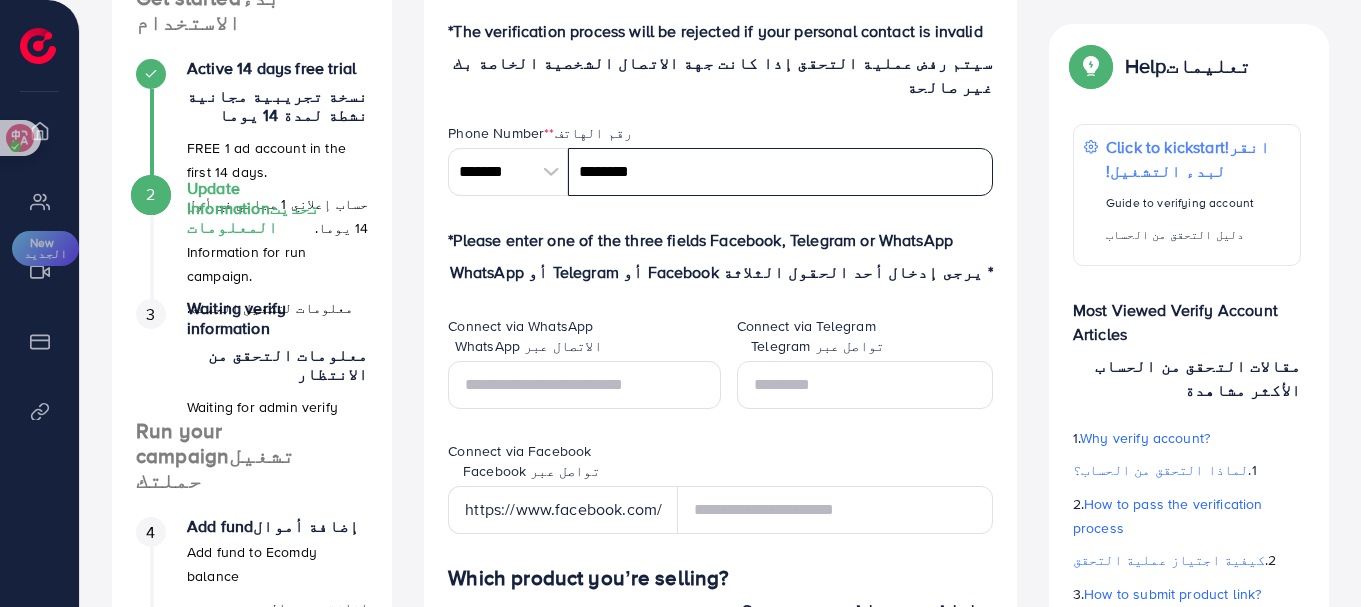 type on "********" 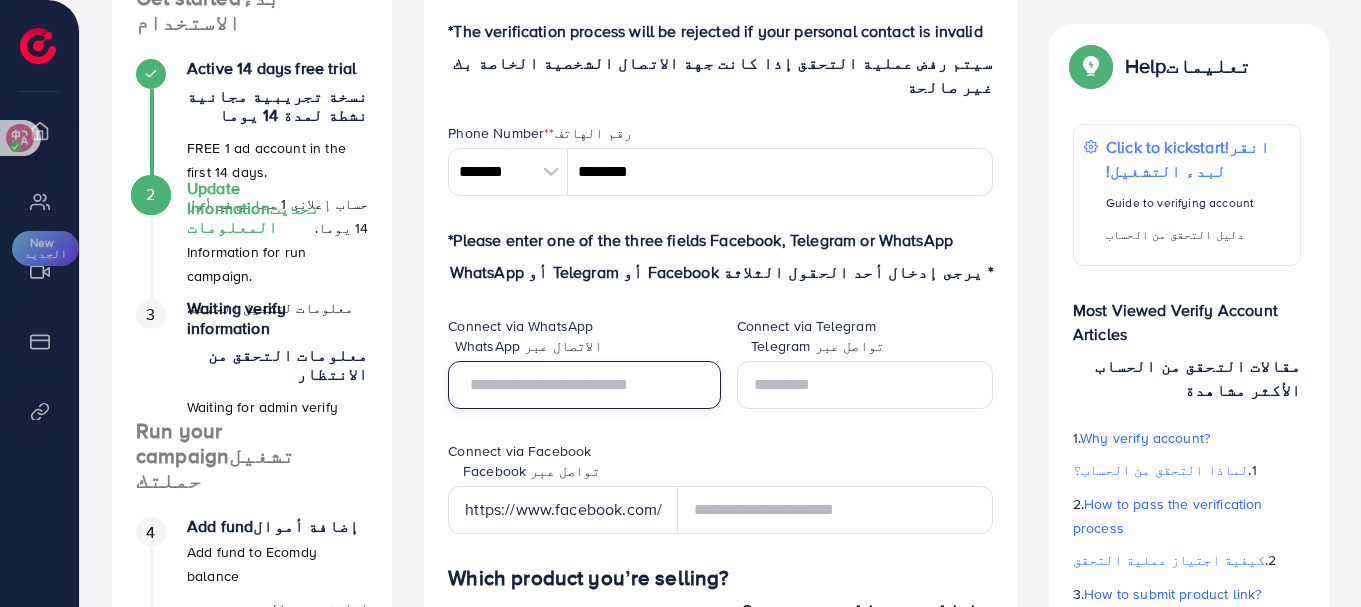 click at bounding box center (584, 385) 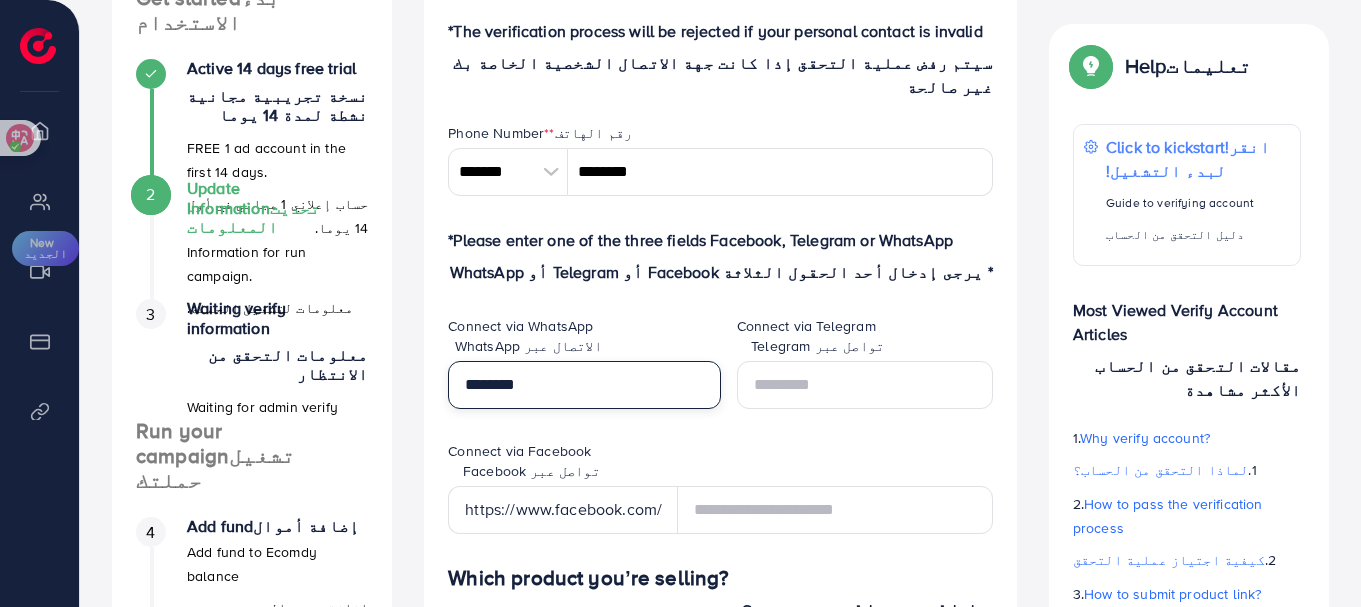 type on "********" 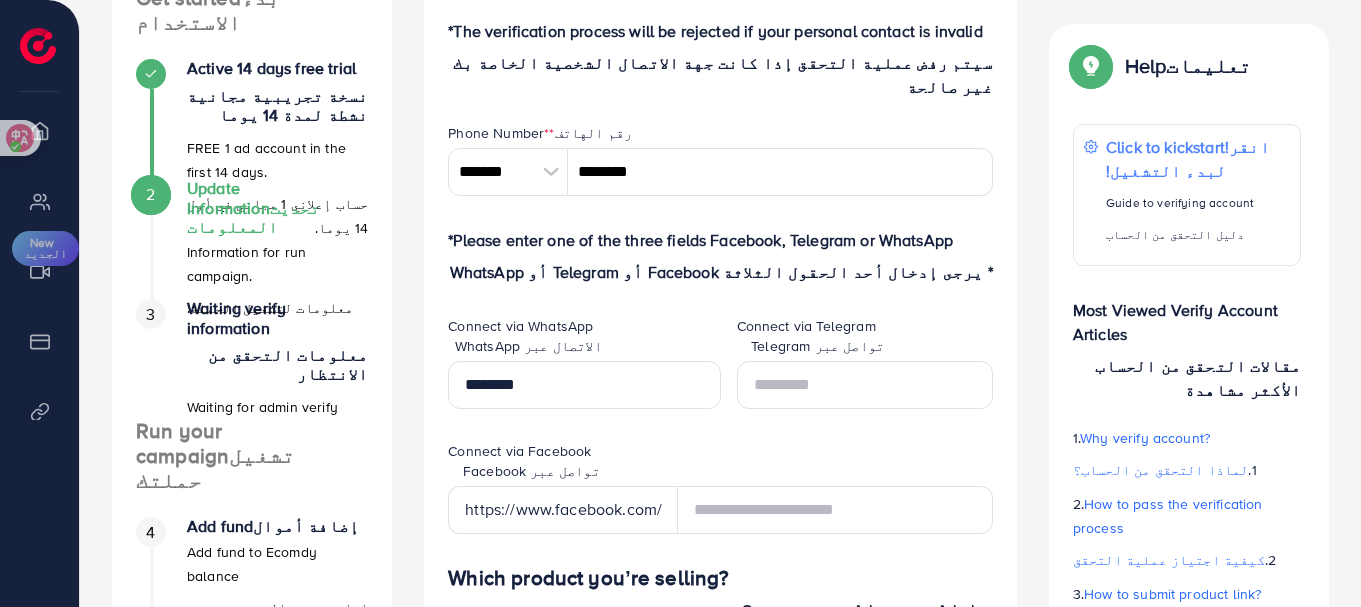click on "*The verification process will be rejected if your personal contact is invalid *سيتم رفض عملية التحقق إذا كانت جهة الاتصال الشخصية الخاصة بك غير صالحة Phone Number * ******* *** A B C D E F G H I J K L M N O P Q R S T U V W X Y Z search no result Lebanon (‫لبنان‬‎) +961 ******** *Please enter one of the three fields Facebook, Telegram or WhatsApp * يرجى إدخال أحد الحقول الثلاثة Facebook أو Telegram أو WhatsApp Connect via WhatsApp الاتصال عبر WhatsApp ******** Connect via Telegram تواصل عبر Telegram Connect via Facebook تواصل عبر Facebook https://www.facebook.com/ Which product you’re selling? ما المنتج الذي تبيعه؟ Product Url * (compulsory) عنوان URL للمنتج * (إلزامي) 😇 Explain why we need your product url? View detail 😇 عرض التفاصيل 🔥🔥🔥 Notices: *" at bounding box center (720, 1054) 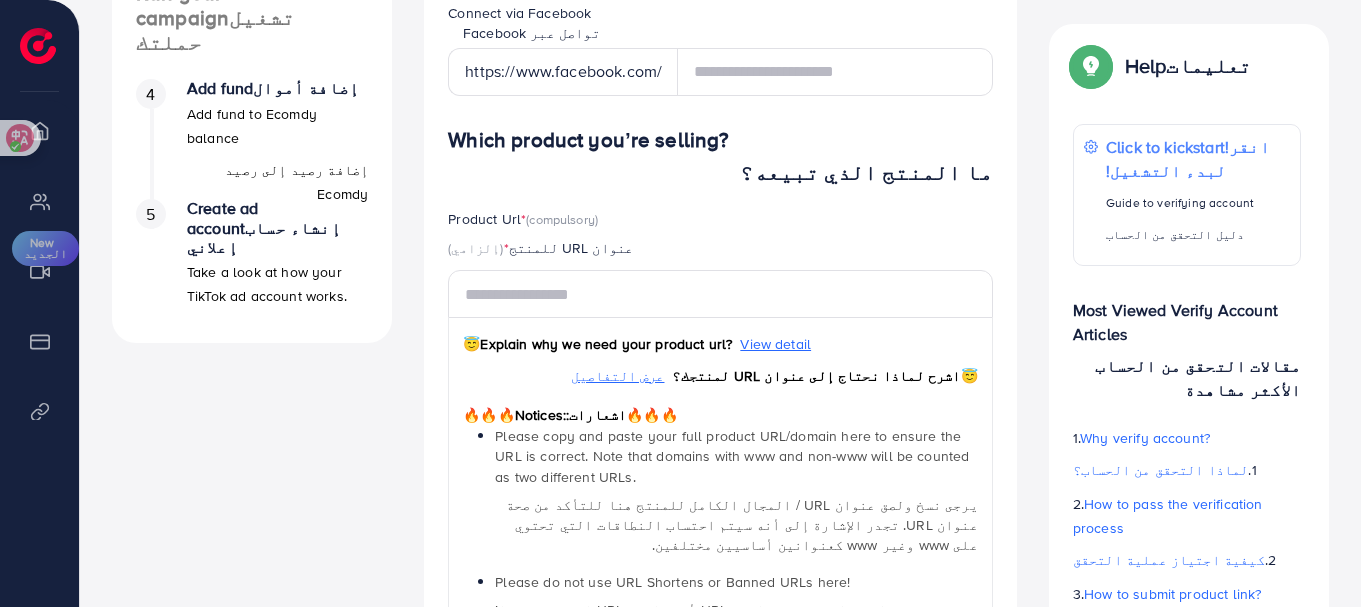 scroll, scrollTop: 743, scrollLeft: 0, axis: vertical 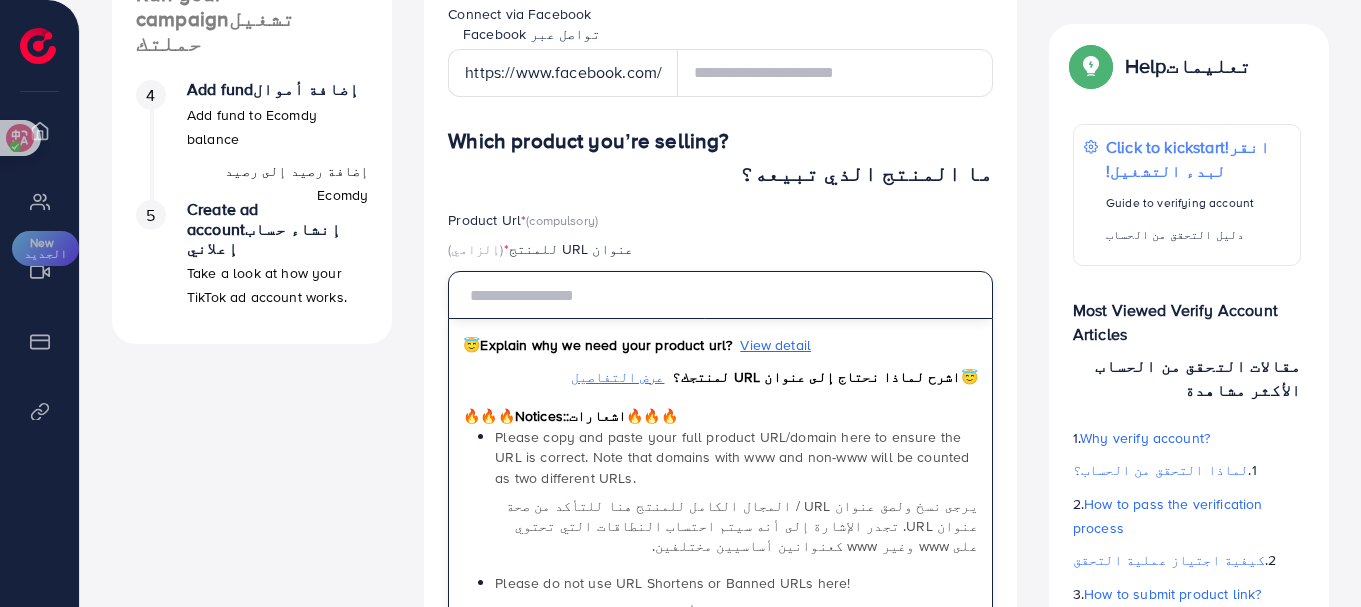 click at bounding box center [720, 295] 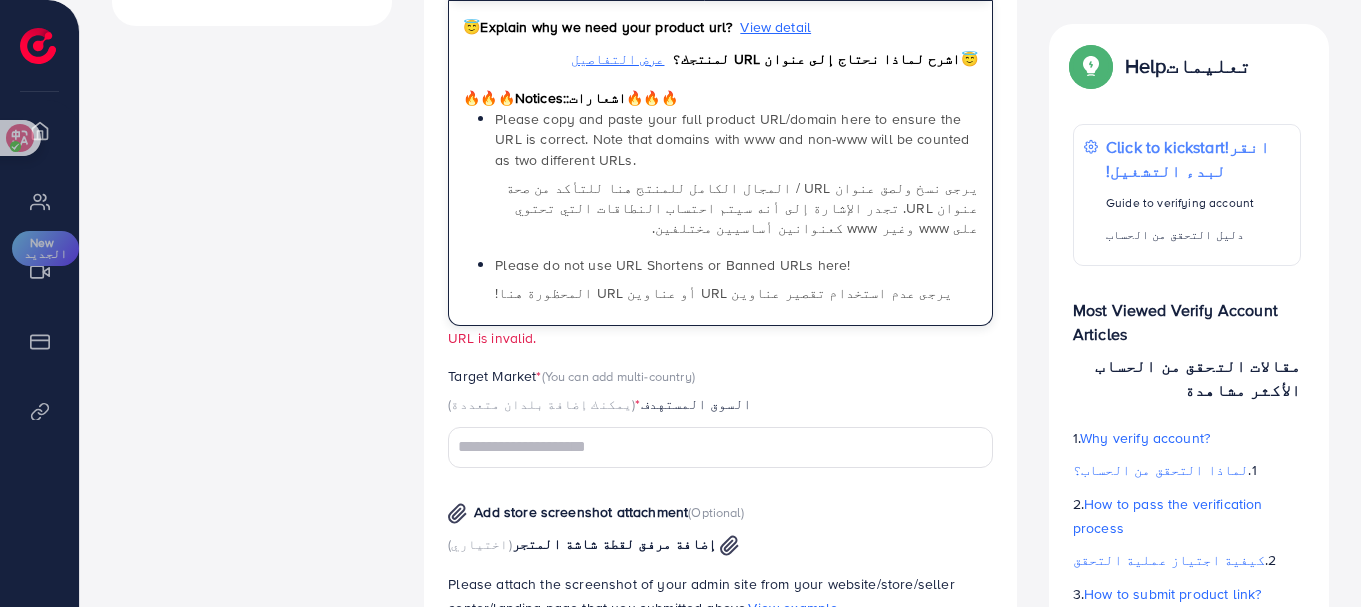 scroll, scrollTop: 1075, scrollLeft: 0, axis: vertical 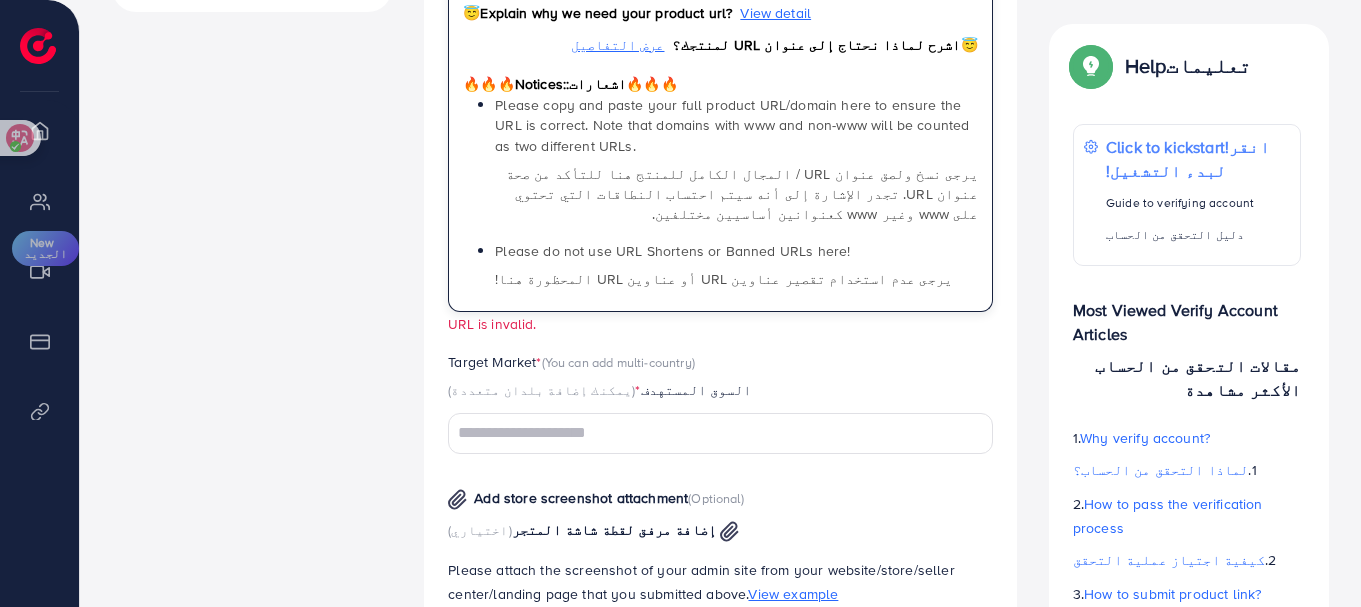 drag, startPoint x: 636, startPoint y: 274, endPoint x: 652, endPoint y: 272, distance: 16.124516 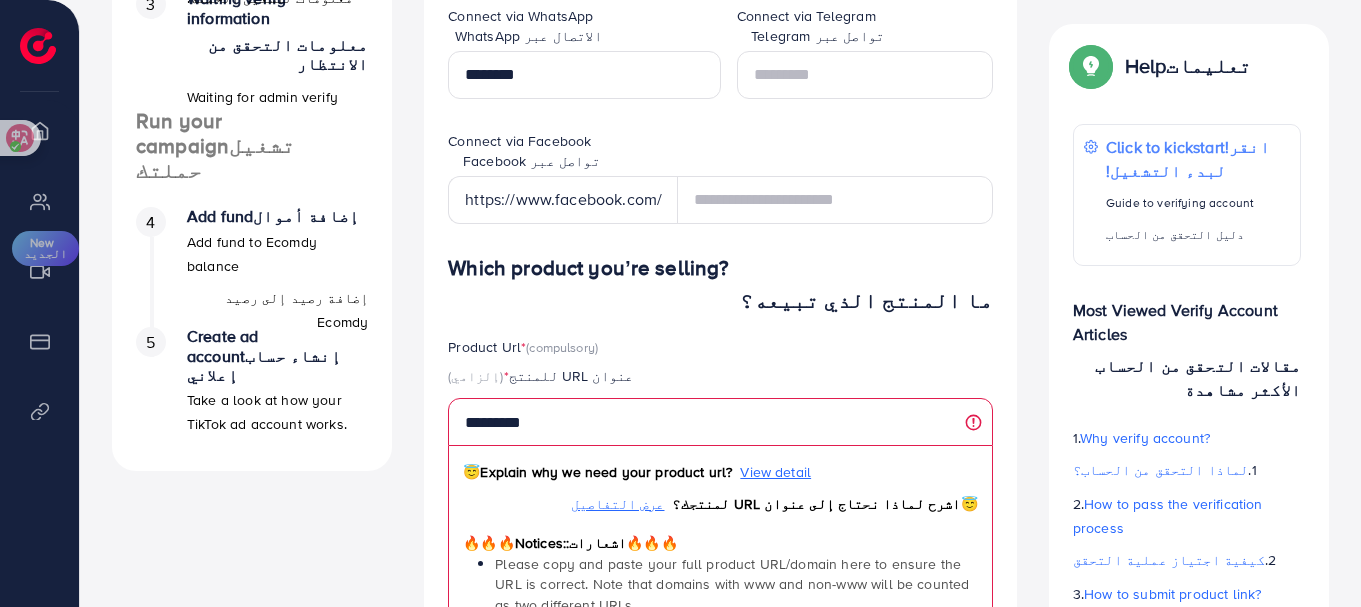 scroll, scrollTop: 577, scrollLeft: 0, axis: vertical 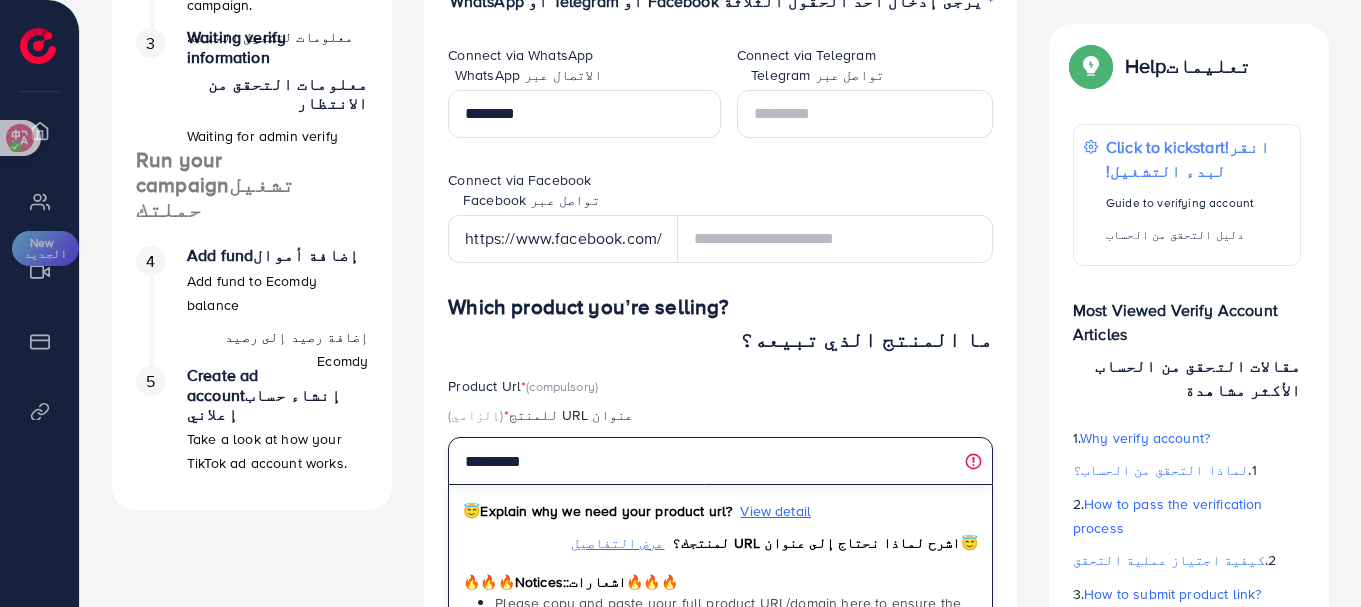 click on "*********" at bounding box center (720, 461) 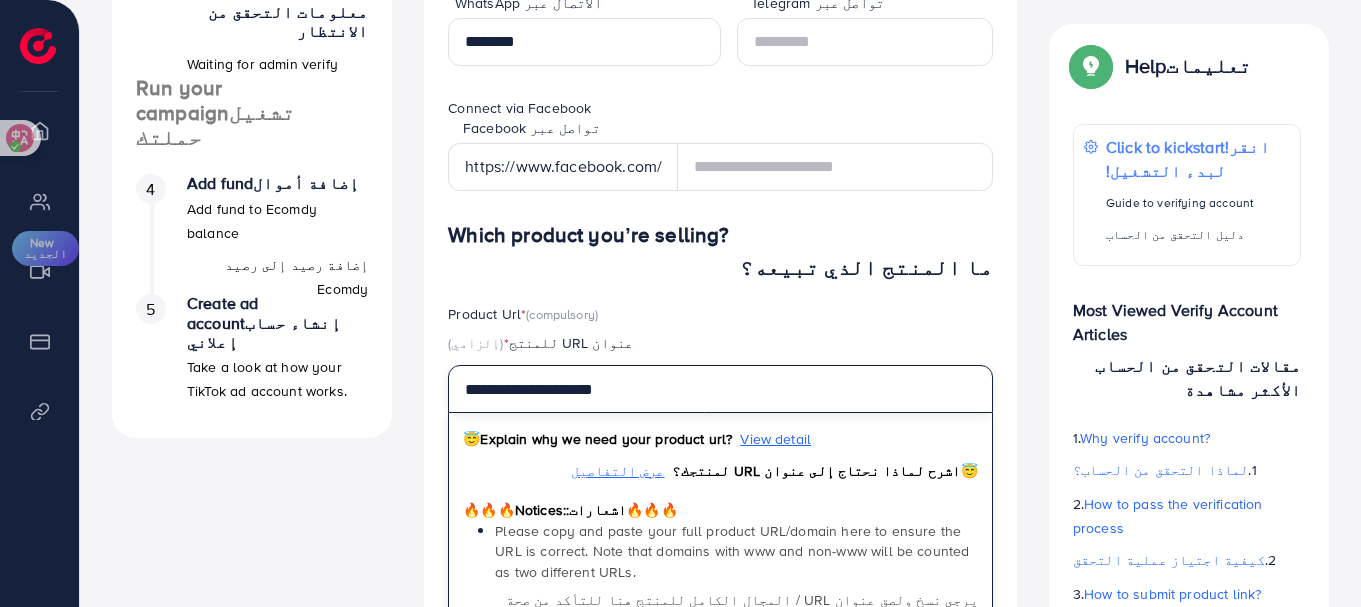 type on "**********" 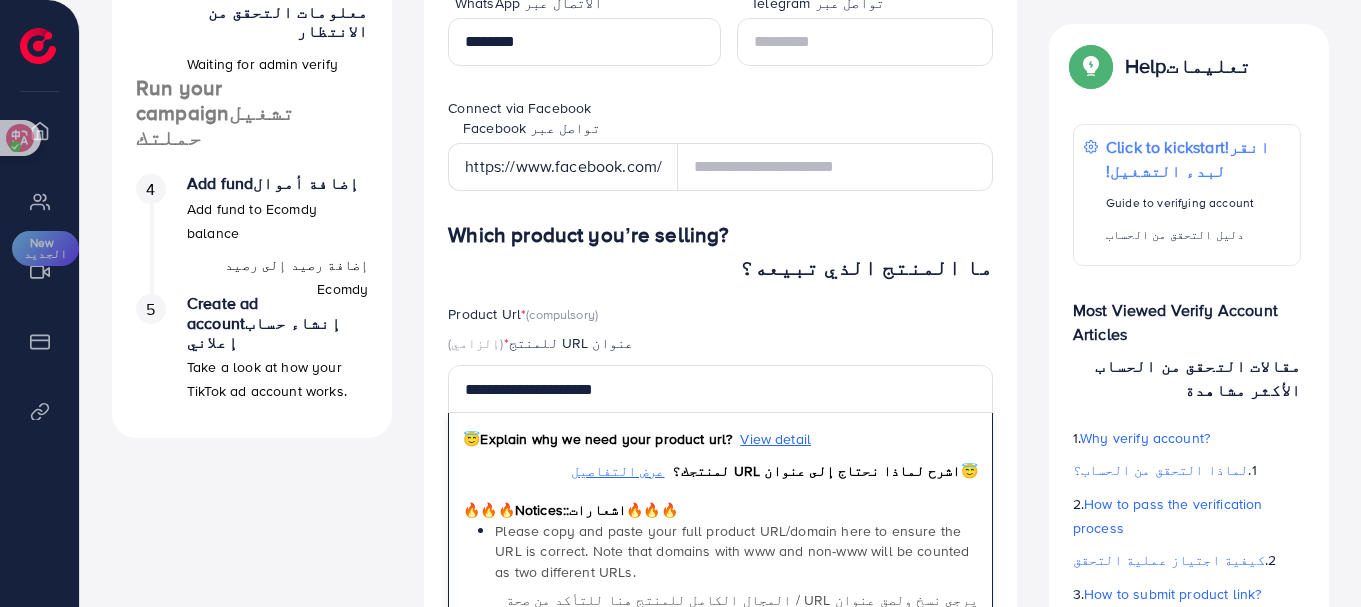 click on "Product Url * (compulsory) عنوان URL للمنتج * (إلزامي)" at bounding box center (720, 334) 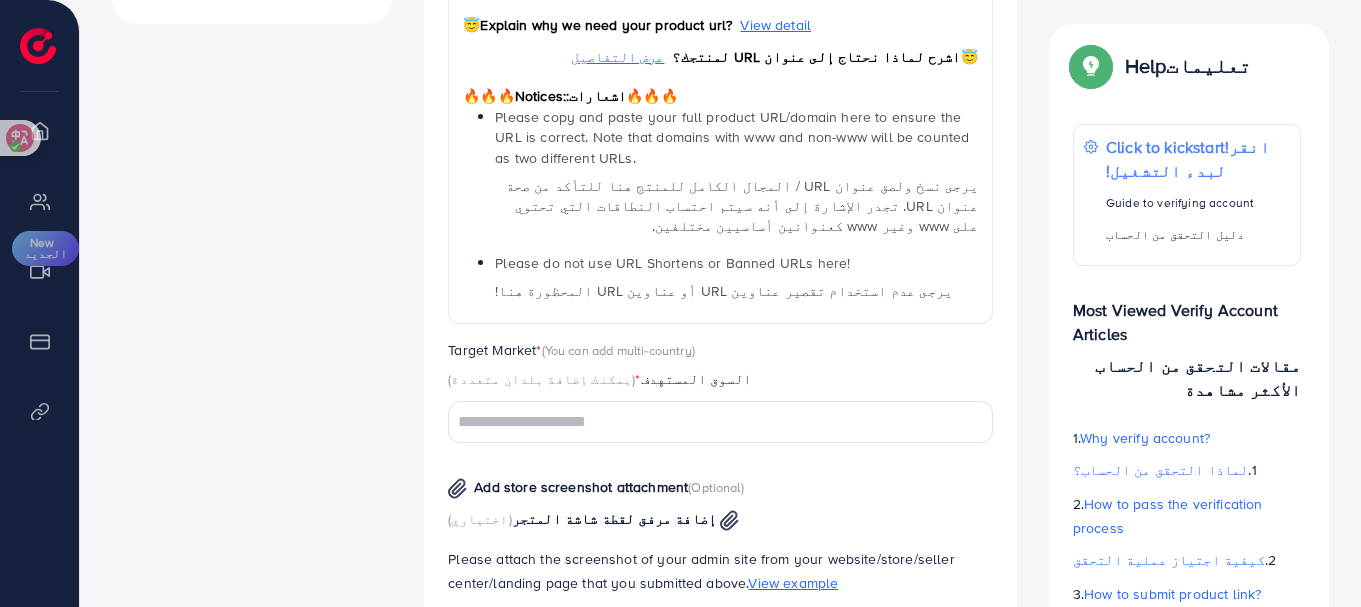 click at bounding box center [709, 422] 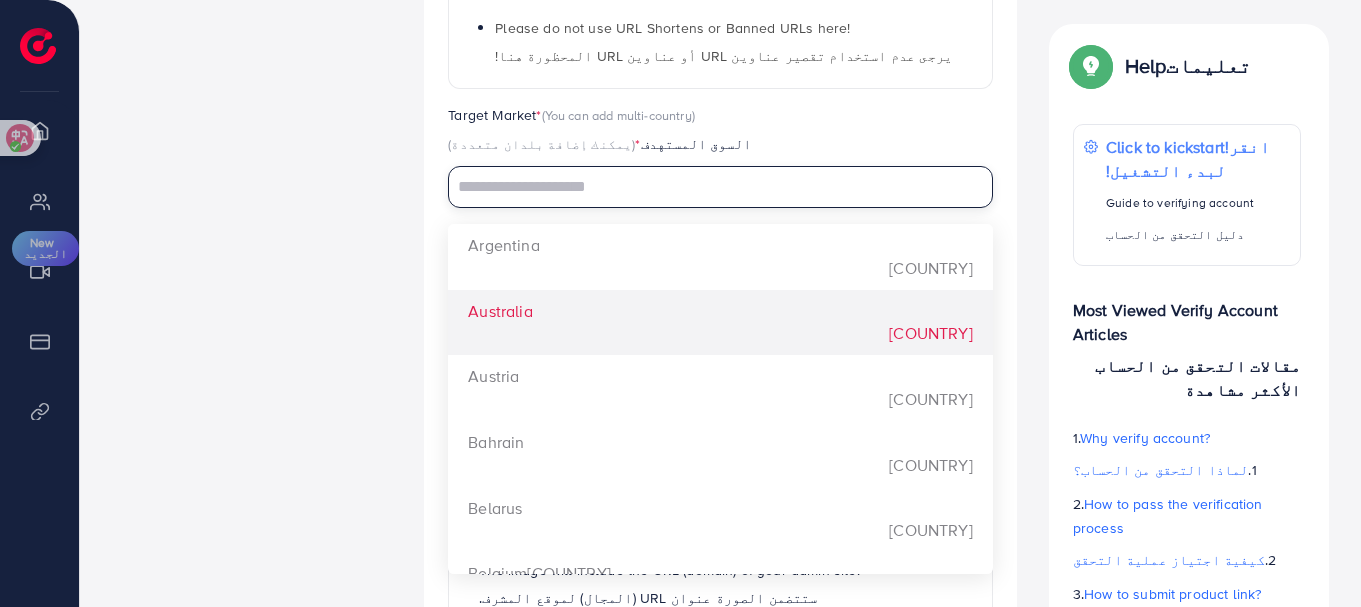 scroll, scrollTop: 1299, scrollLeft: 0, axis: vertical 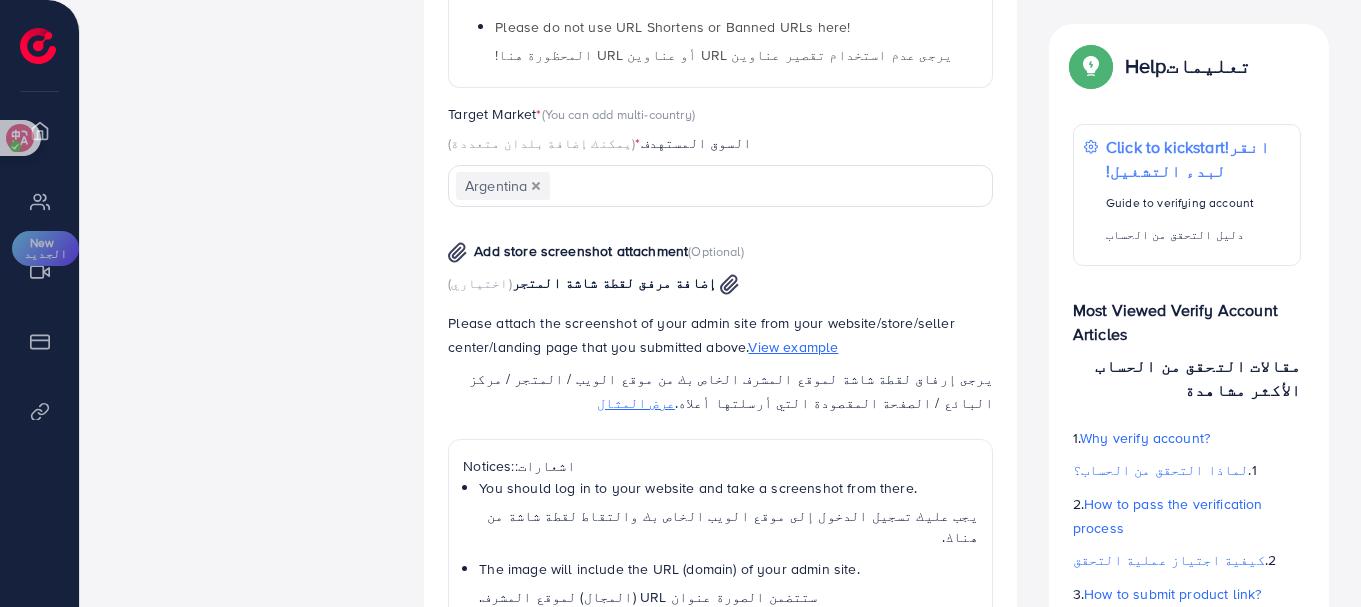 click on "Which product you’re selling? ما المنتج الذي تبيعه؟ Product Url * (compulsory) عنوان URL للمنتج * (إلزامي) Please copy and paste your full product URL/domain here to ensure the URL is correct. Note that domains with www and non-www will be counted as two different URLs. يرجى نسخ ولصق عنوان URL / المجال الكامل للمنتج هنا للتأكد من صحة عنوان URL. تجدر الإشارة إلى أنه سيتم احتساب النطاقات التي تحتوي على www وغير www كعنوانين أساسيين مختلفين. Please do not use URL Shortens or Banned URLs here! يرجى عدم استخدام تقصير عناوين URL أو عناوين URL المحظورة هنا!" at bounding box center [720, 317] 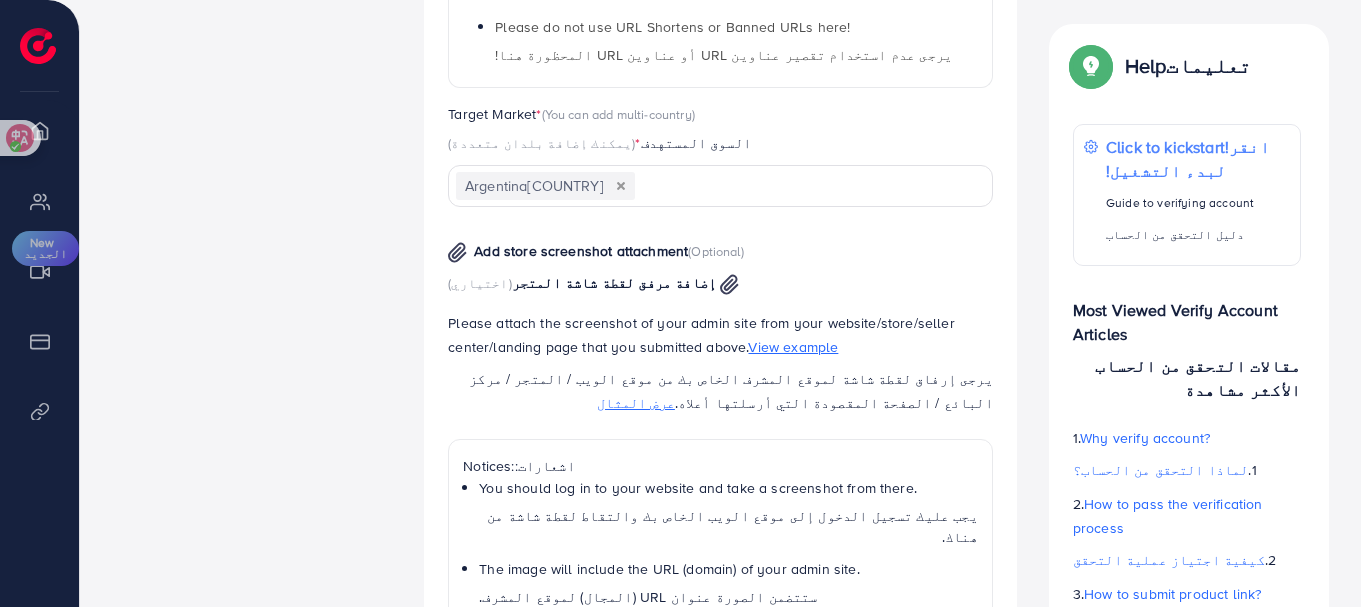 click at bounding box center [621, 186] 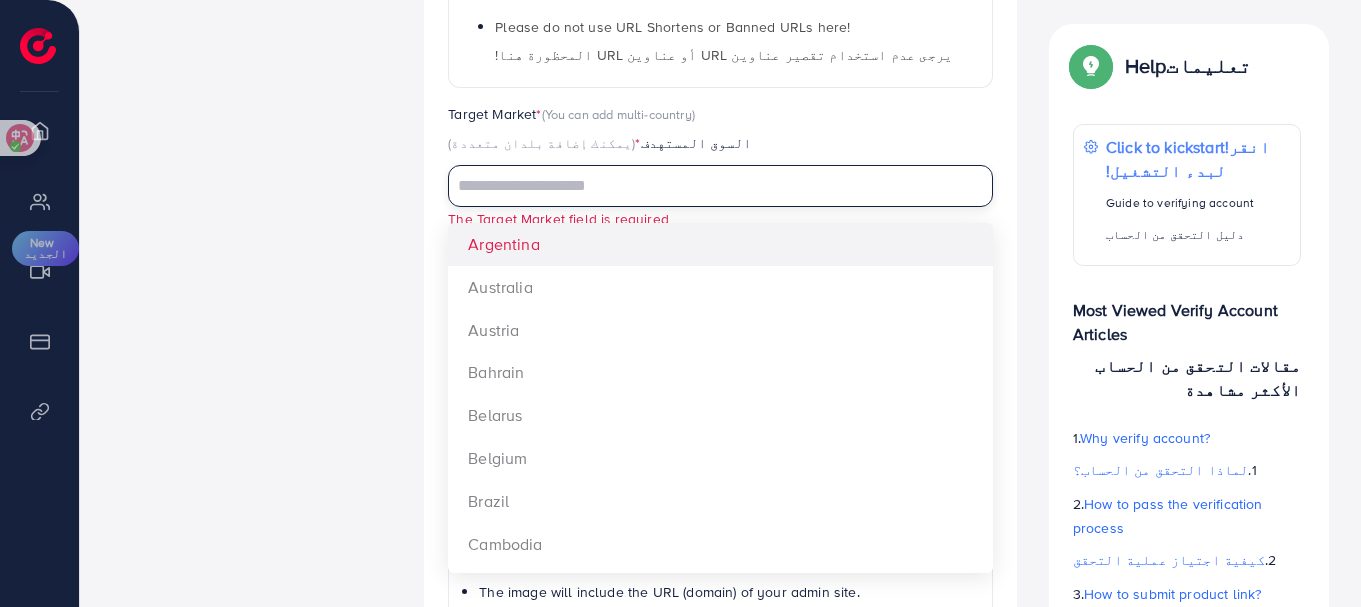click at bounding box center [709, 186] 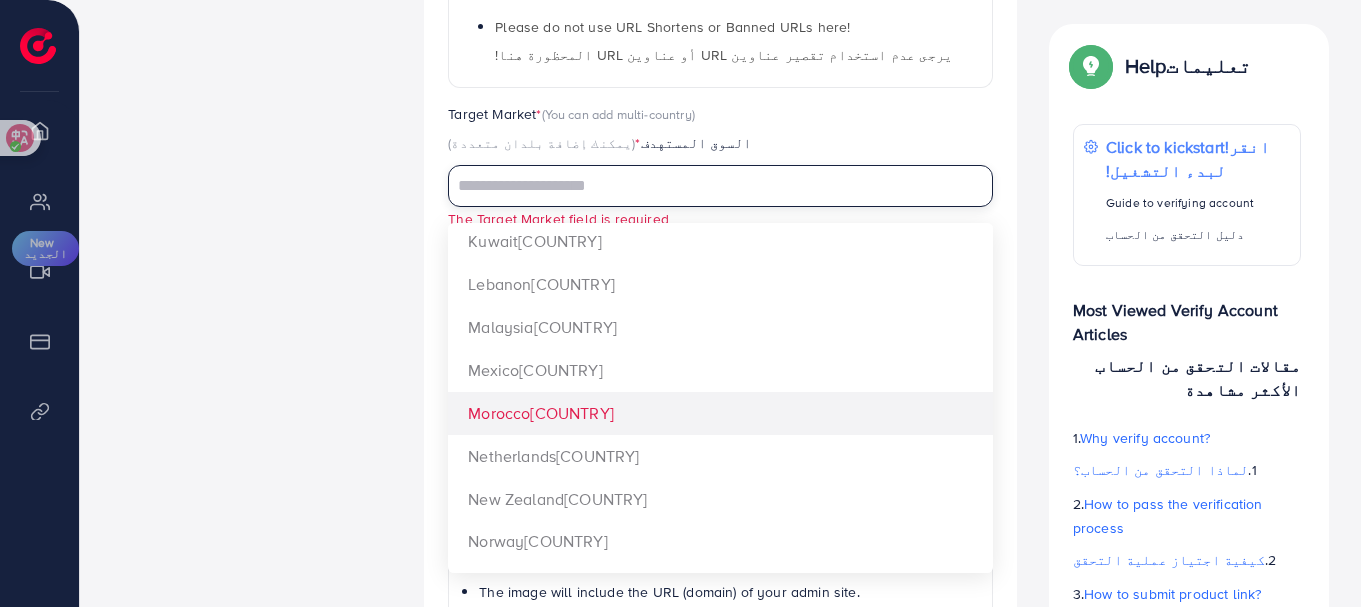 scroll, scrollTop: 1205, scrollLeft: 0, axis: vertical 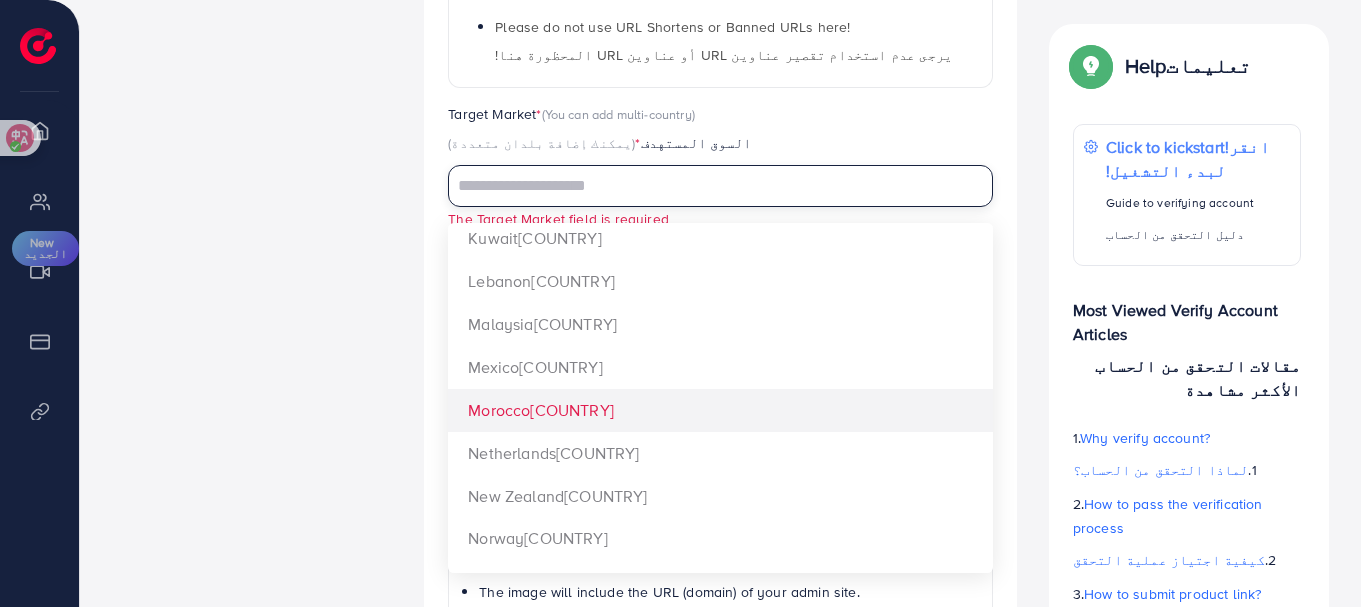 drag, startPoint x: 527, startPoint y: 336, endPoint x: 517, endPoint y: 334, distance: 10.198039 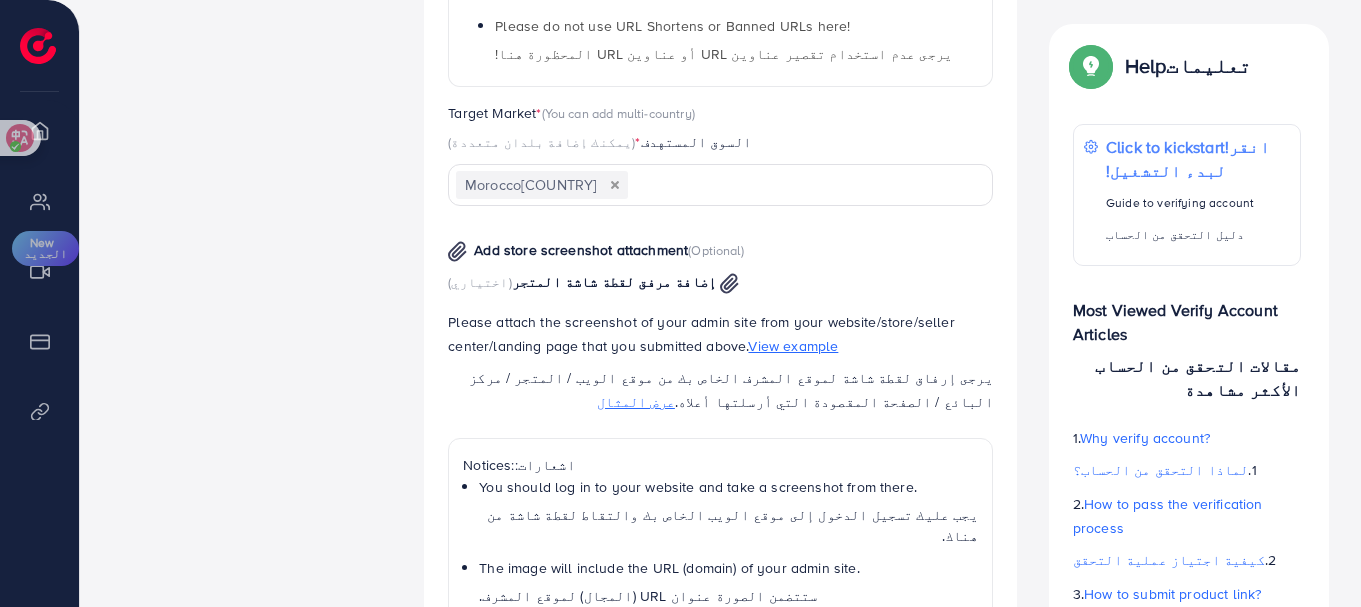 scroll, scrollTop: 1292, scrollLeft: 0, axis: vertical 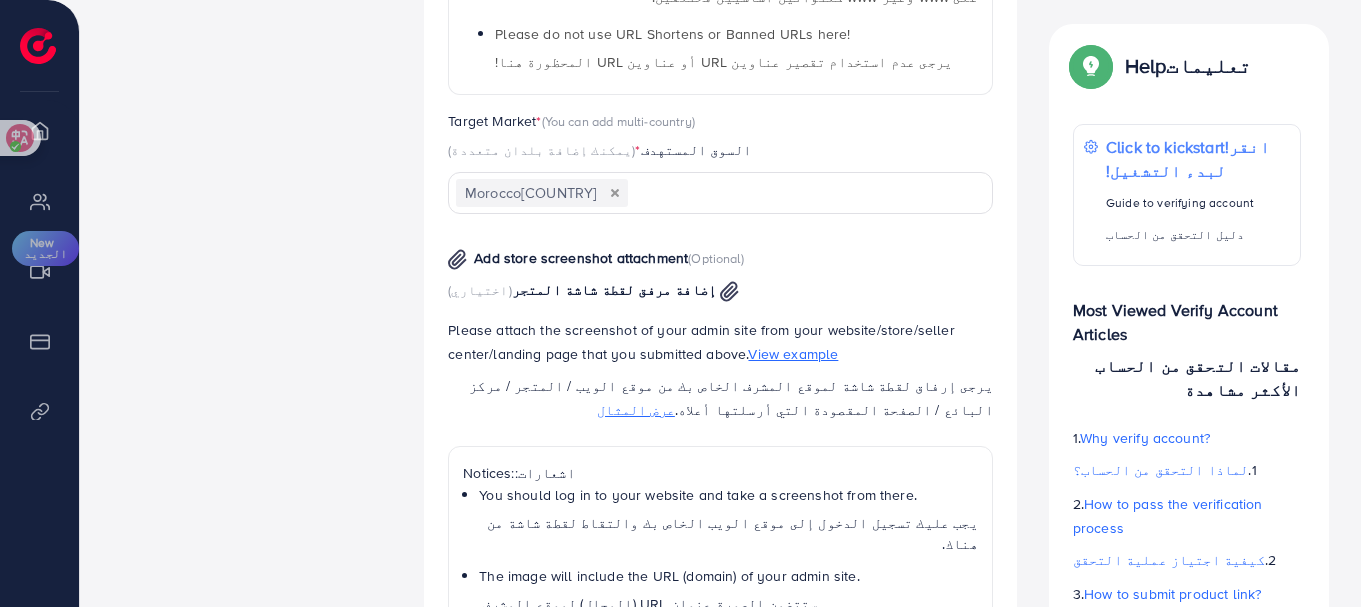 click at bounding box center [798, 193] 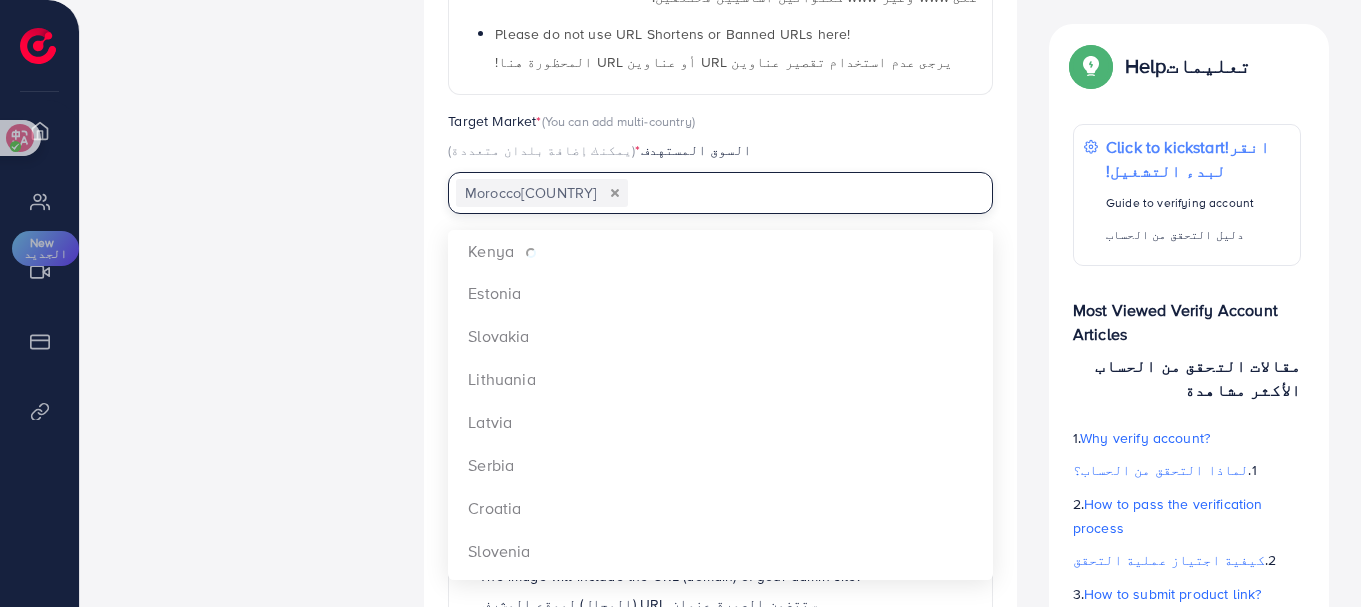 scroll, scrollTop: 3120, scrollLeft: 0, axis: vertical 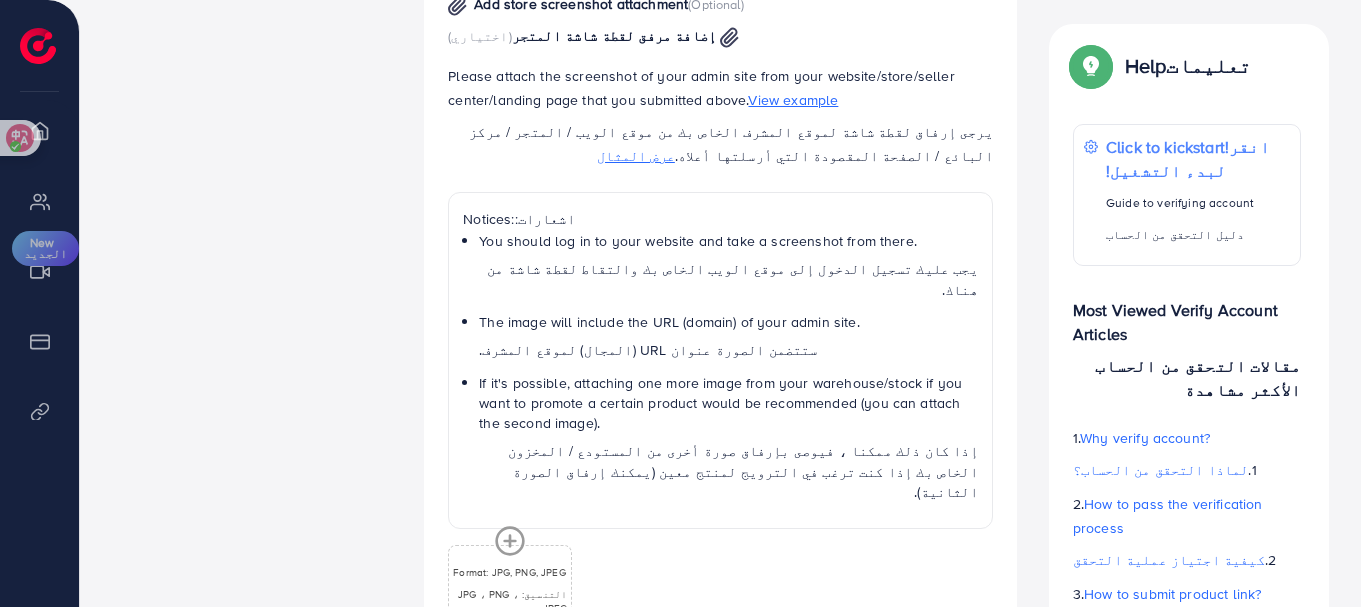 click on "Which product you’re selling? ما المنتج الذي تبيعه؟ Product Url * (compulsory) عنوان URL للمنتج * (إلزامي) Please copy and paste your full product URL/domain here to ensure the URL is correct. Note that domains with www and non-www will be counted as two different URLs. يرجى نسخ ولصق عنوان URL / المجال الكامل للمنتج هنا للتأكد من صحة عنوان URL. تجدر الإشارة إلى أنه سيتم احتساب النطاقات التي تحتوي على www وغير www كعنوانين أساسيين مختلفين. Please do not use URL Shortens or Banned URLs here! يرجى عدم استخدام تقصير عناوين URL أو عناوين URL المحظورة هنا!" at bounding box center [720, 70] 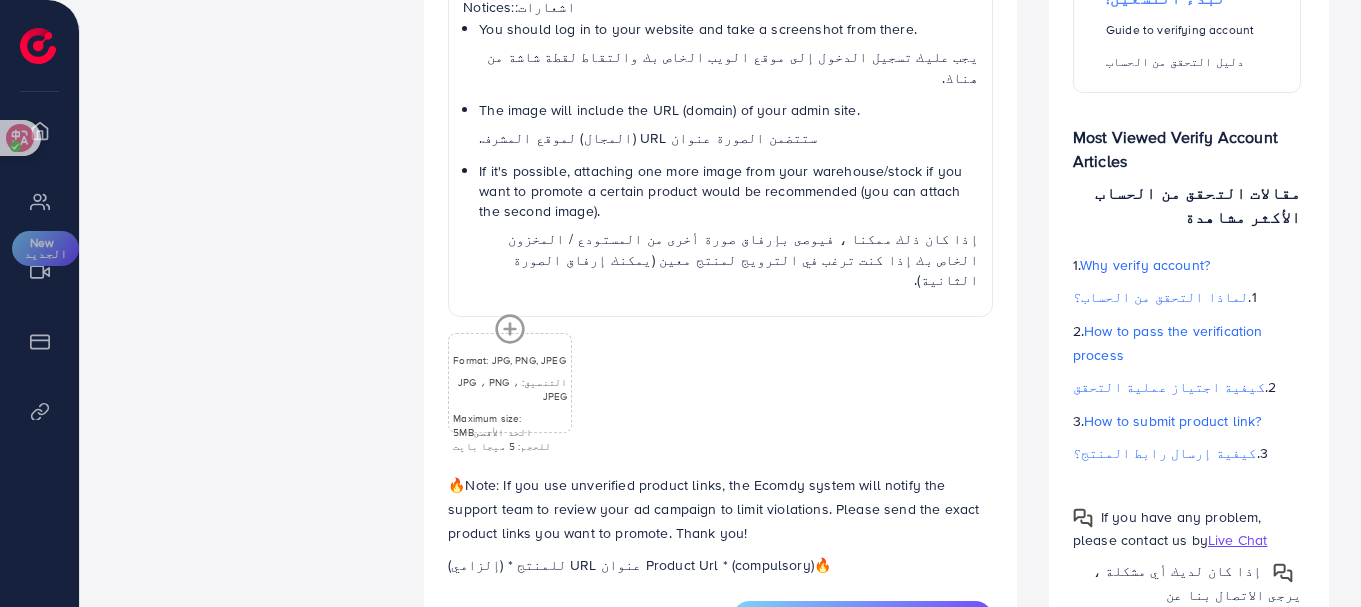 scroll, scrollTop: 1759, scrollLeft: 0, axis: vertical 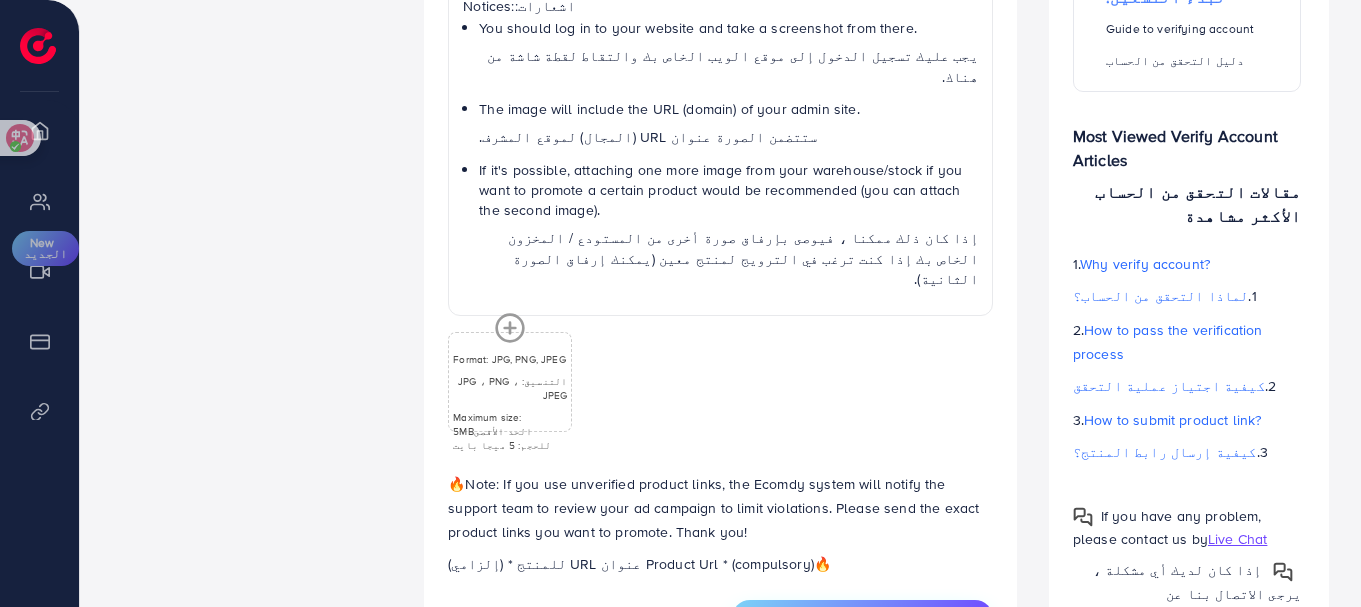 click on "Submit & continue    إرسال ومتابعة" at bounding box center (862, 618) 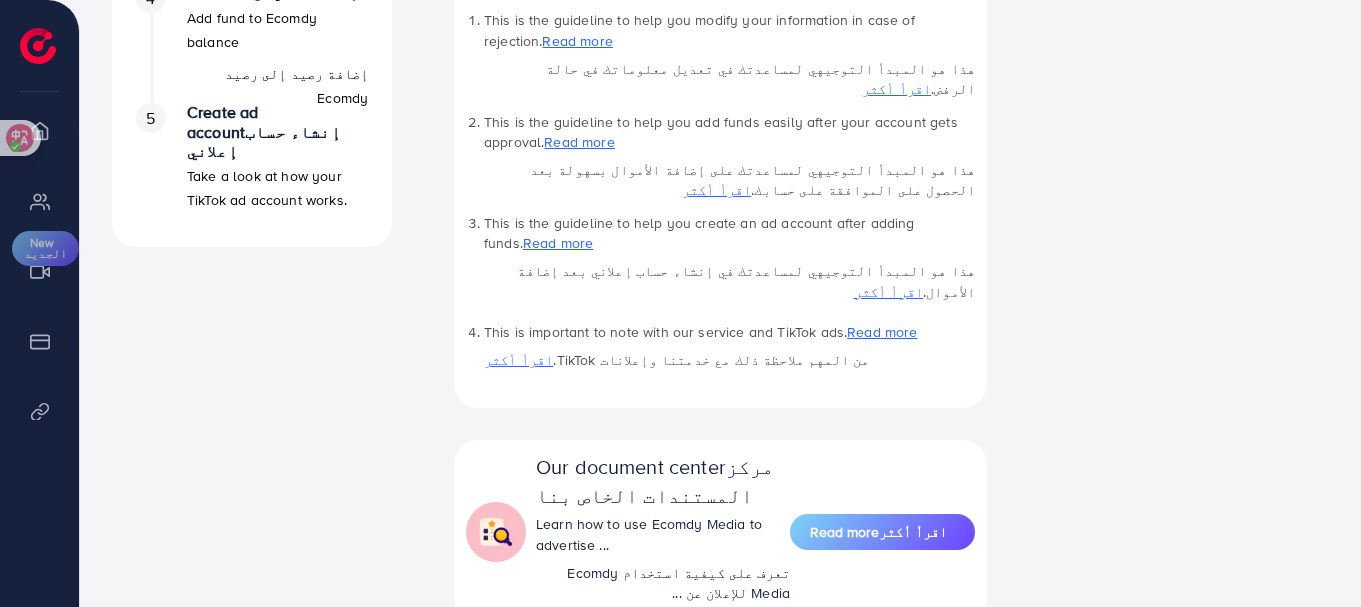scroll, scrollTop: 842, scrollLeft: 0, axis: vertical 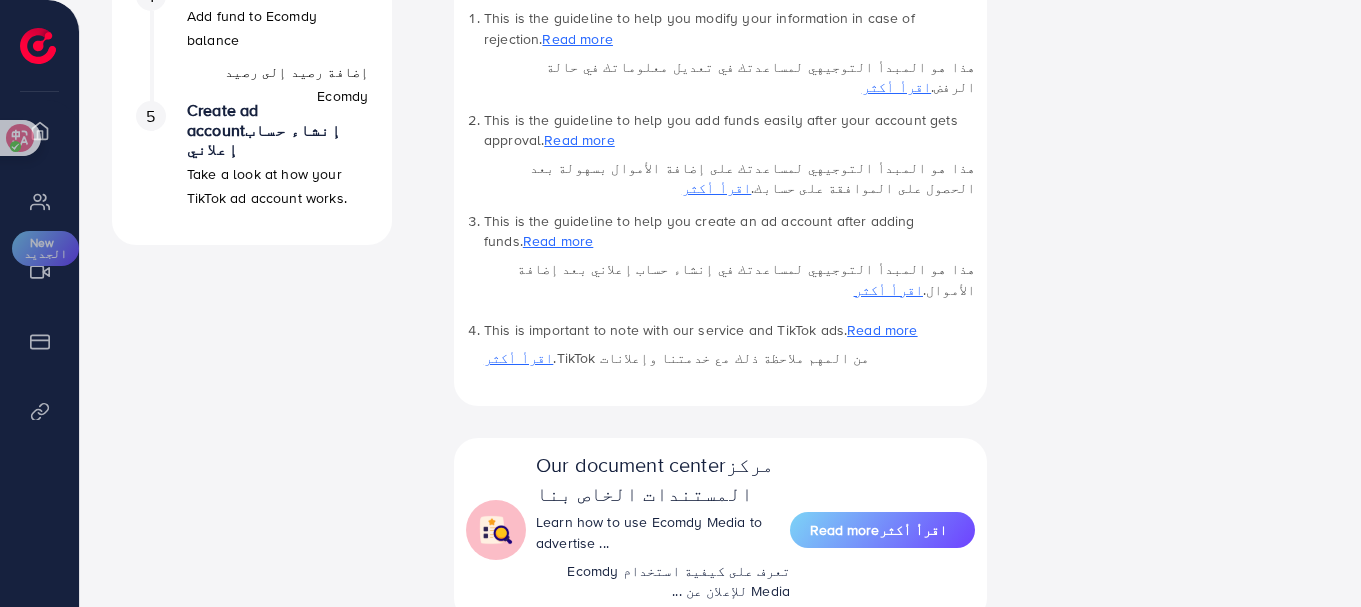 click on "A quick setup guide for your business.  دليل إعداد سريع لعملك.   Get started     بدء الاستخدام   Active 14 days free trial  نسخة تجريبية مجانية نشطة لمدة 14 يوما  FREE 1 ad account in the first 14 days.  حساب إعلاني 1 مجاني في أول 14 يوما.  Update Information     تحديث المعلومات  Information for run campaign.  معلومات لتشغيل الحملة.  3   Waiting verify information  معلومات التحقق من الانتظار  Waiting for admin verify information.  في انتظار معلومات التحقق من المسؤول.  Run your campaign     تشغيل حملتك   4   Add fund     إضافة أموال  Add fund to Ecomdy balance  إضافة رصيد إلى رصيد Ecomdy  5   Create ad account     إنشاء حساب إعلاني  Take a look at how your TikTok ad account works.  ألق نظرة على كيفية عمل حساب TikTok الإعلاني الخاص بك." at bounding box center [252, 168] 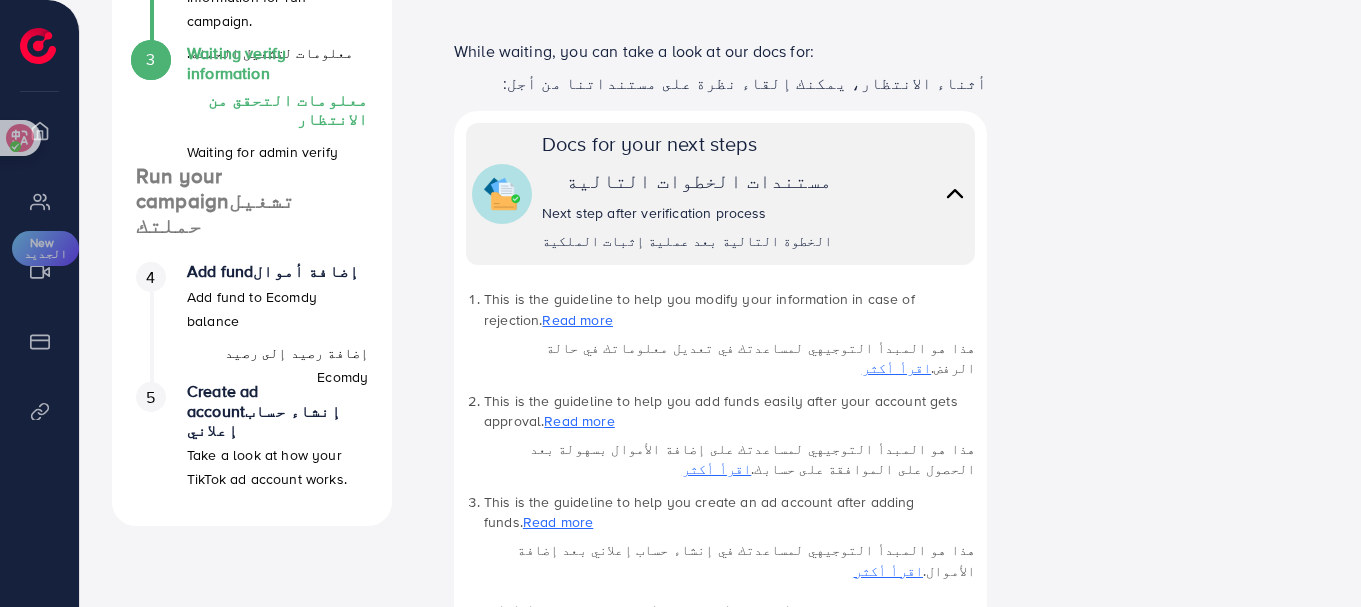 scroll, scrollTop: 242, scrollLeft: 0, axis: vertical 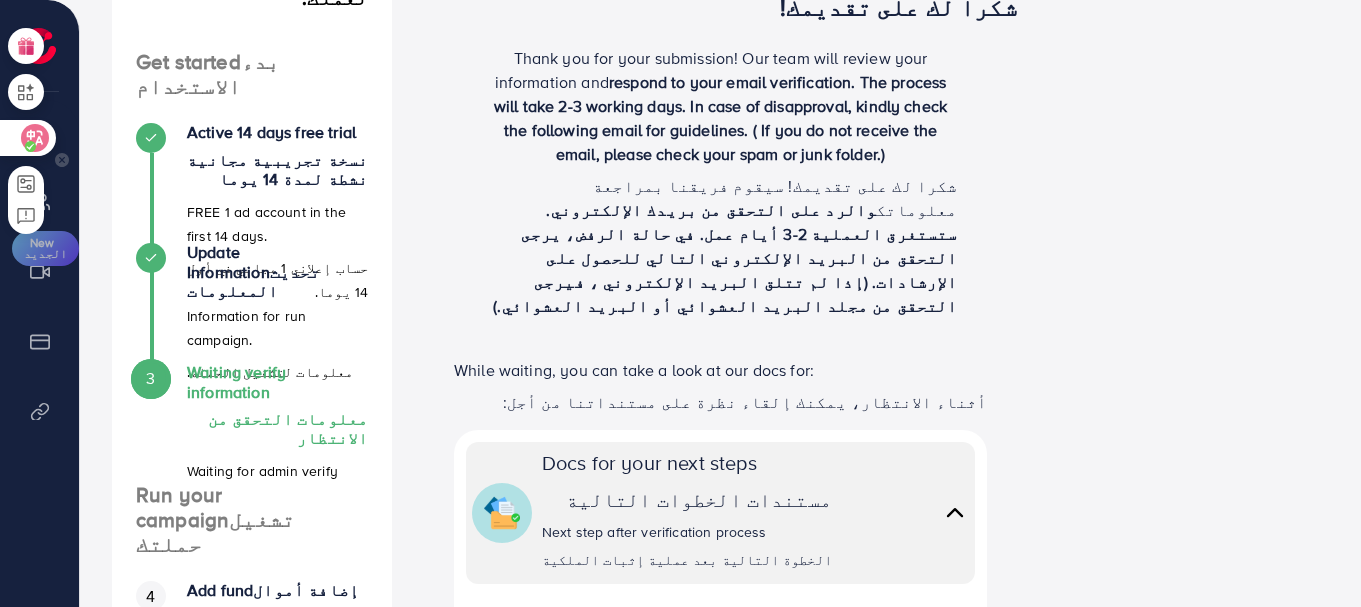 click at bounding box center (35, 138) 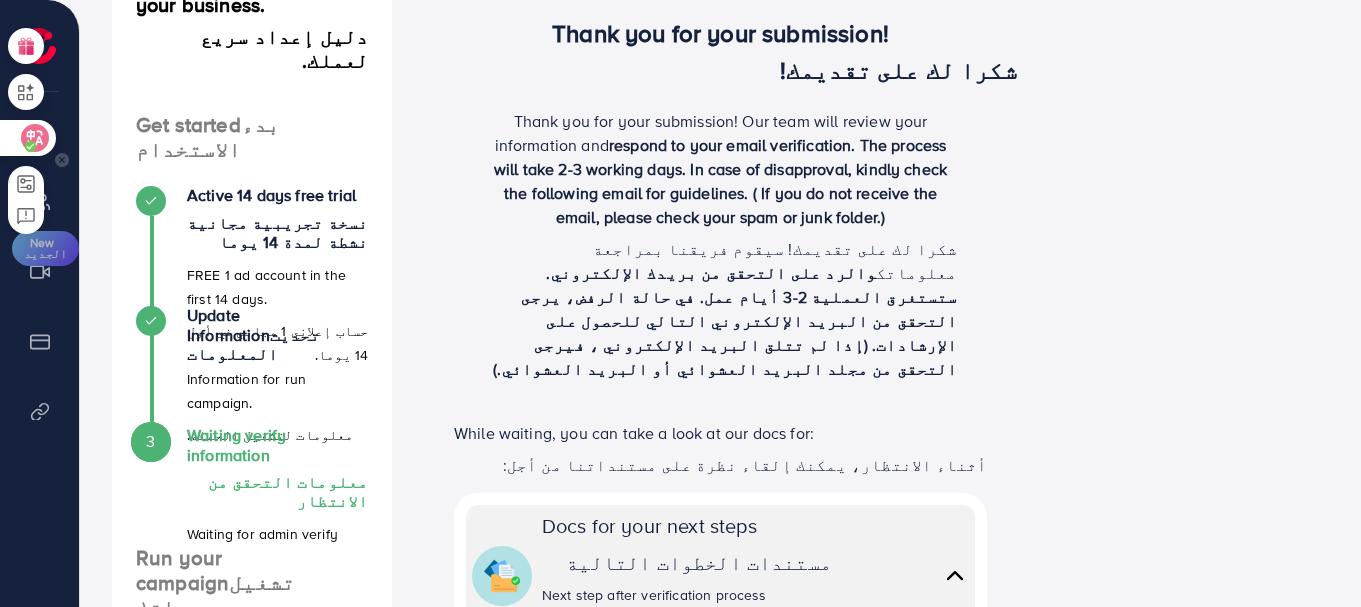 scroll, scrollTop: 177, scrollLeft: 0, axis: vertical 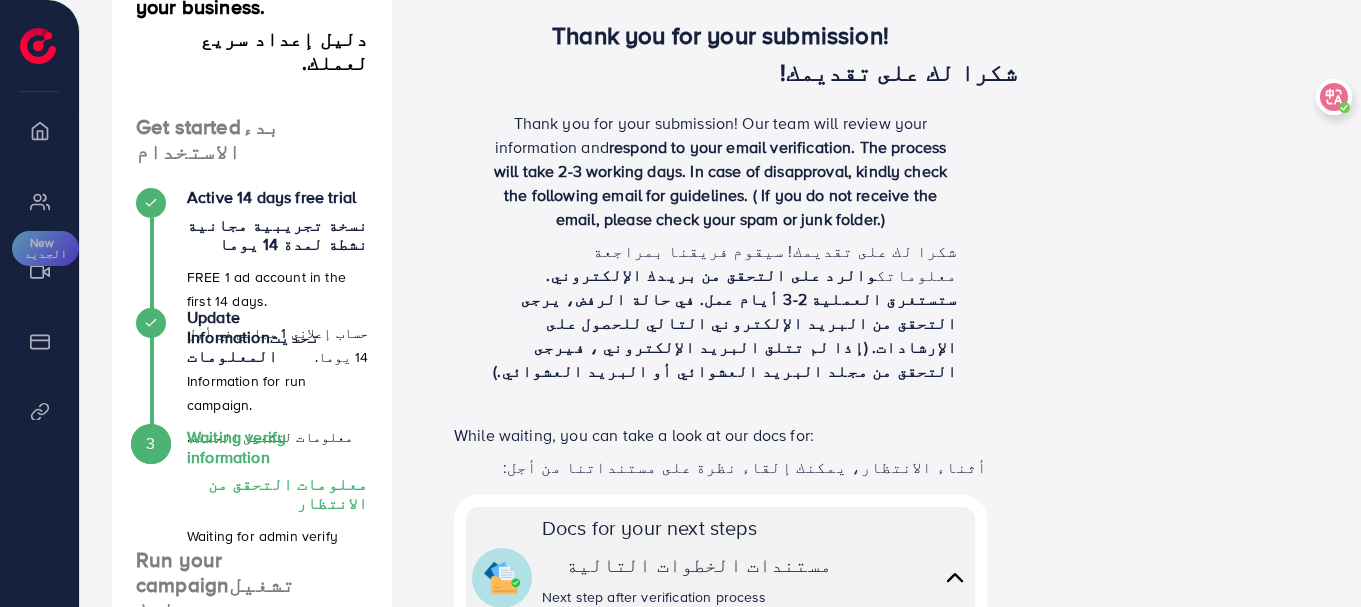 drag, startPoint x: 25, startPoint y: 144, endPoint x: 1362, endPoint y: 78, distance: 1338.628 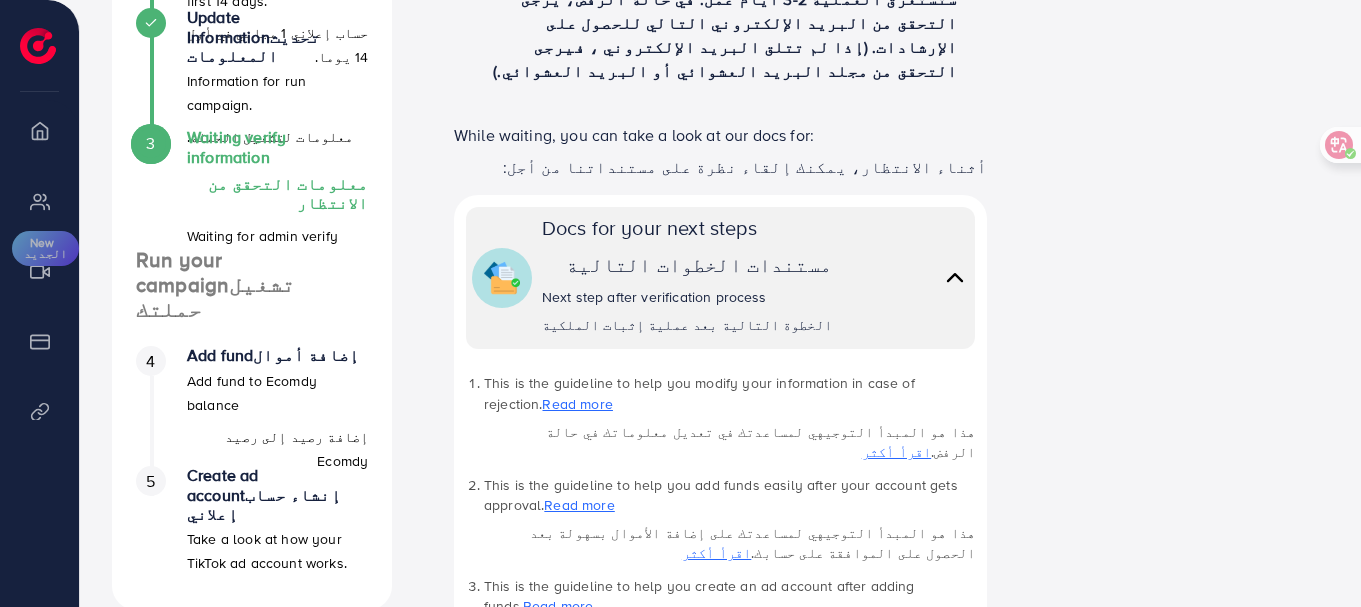 click on "A quick setup guide for your business.  دليل إعداد سريع لعملك.   Get started     بدء الاستخدام   Active 14 days free trial  نسخة تجريبية مجانية نشطة لمدة 14 يوما  FREE 1 ad account in the first 14 days.  حساب إعلاني 1 مجاني في أول 14 يوما.  Update Information     تحديث المعلومات  Information for run campaign.  معلومات لتشغيل الحملة.  3   Waiting verify information  معلومات التحقق من الانتظار  Waiting for admin verify information.  في انتظار معلومات التحقق من المسؤول.  Run your campaign     تشغيل حملتك   4   Add fund     إضافة أموال  Add fund to Ecomdy balance  إضافة رصيد إلى رصيد Ecomdy  5   Create ad account     إنشاء حساب إعلاني  Take a look at how your TikTok ad account works.  ألق نظرة على كيفية عمل حساب TikTok الإعلاني الخاص بك." at bounding box center (252, 533) 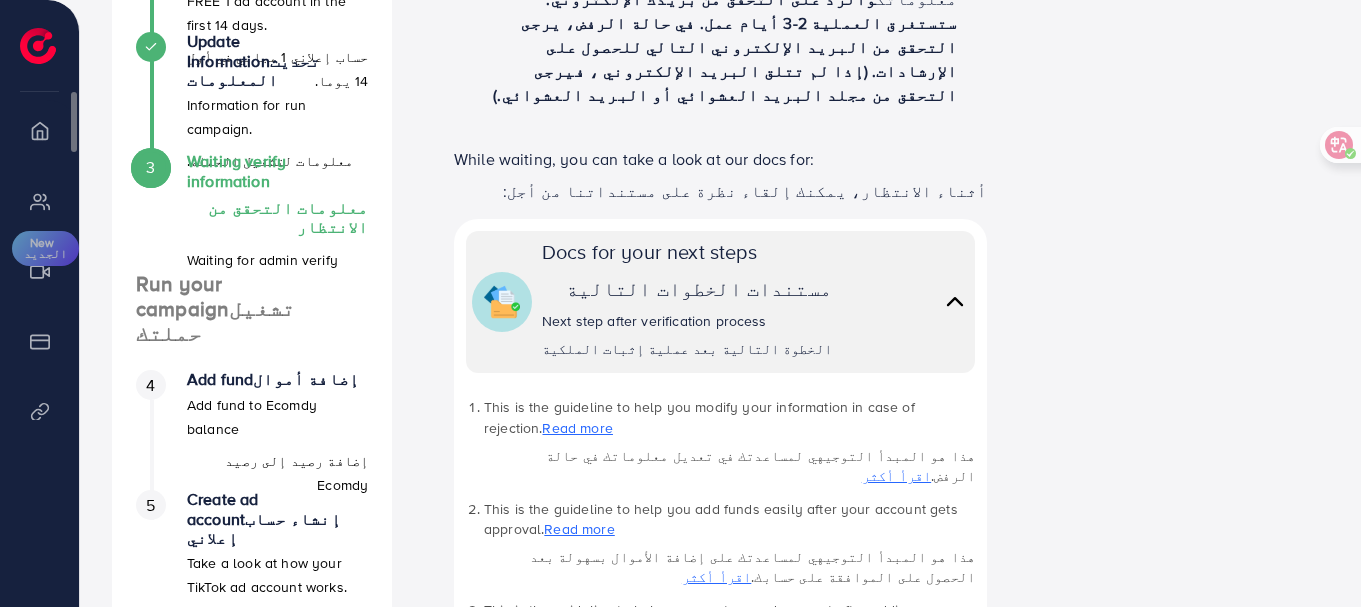 scroll, scrollTop: 444, scrollLeft: 0, axis: vertical 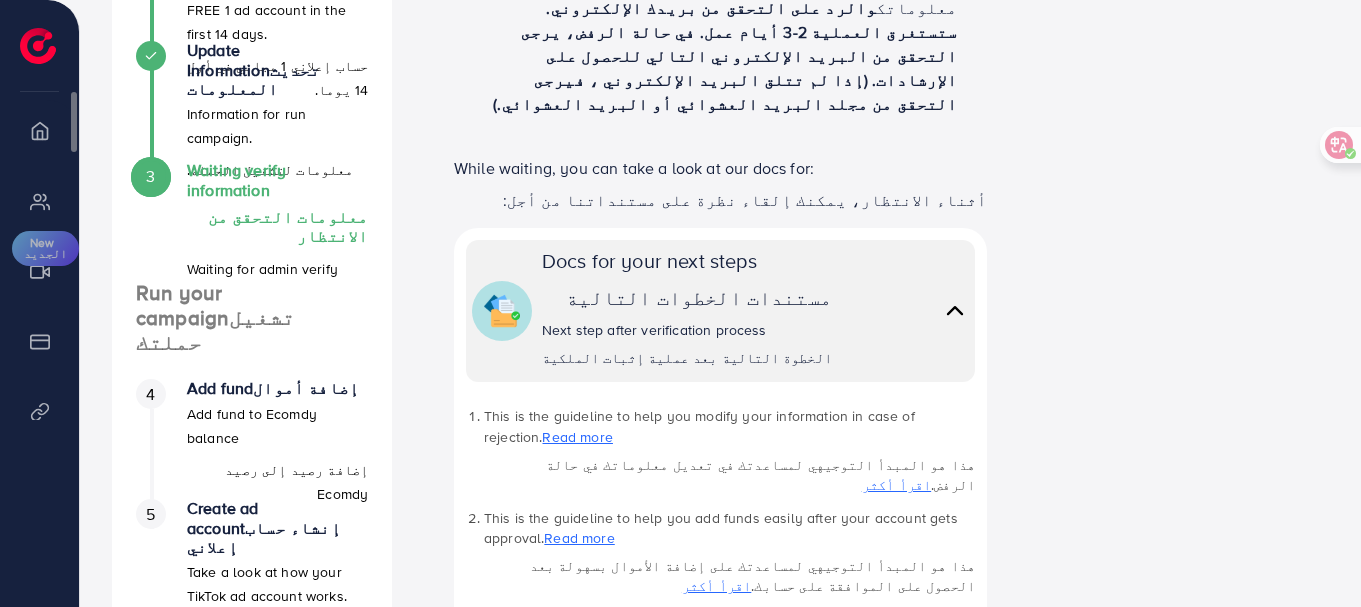 click on "Payment    دفع" at bounding box center [39, 341] 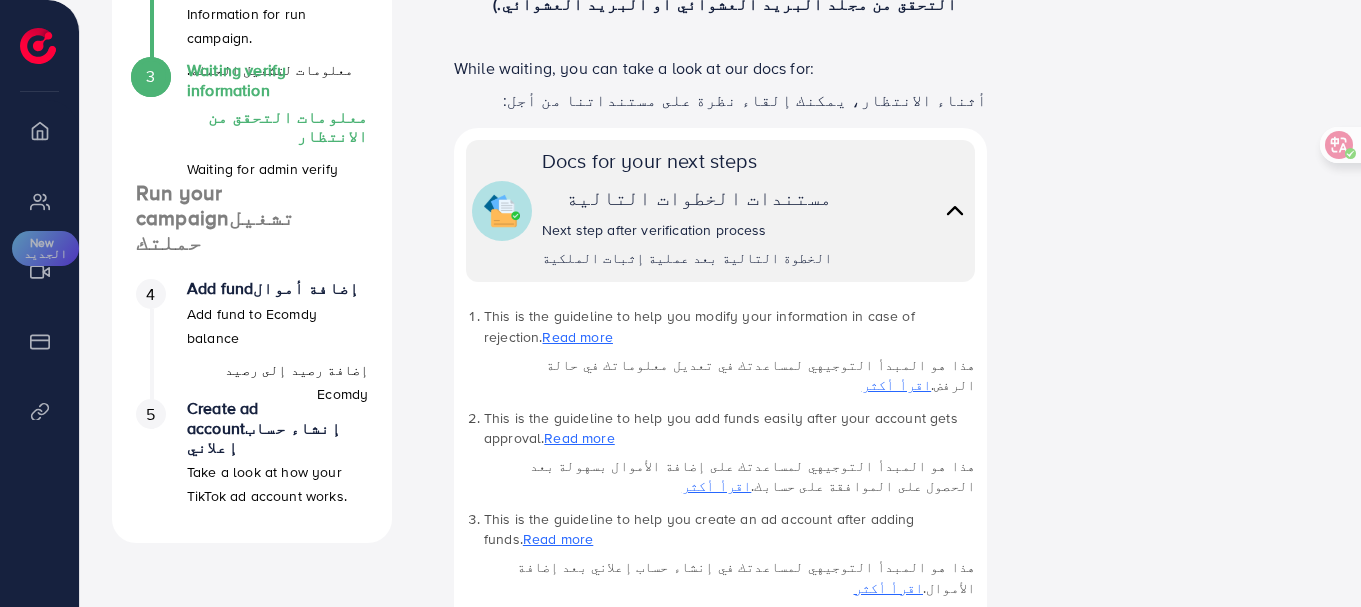 scroll, scrollTop: 545, scrollLeft: 0, axis: vertical 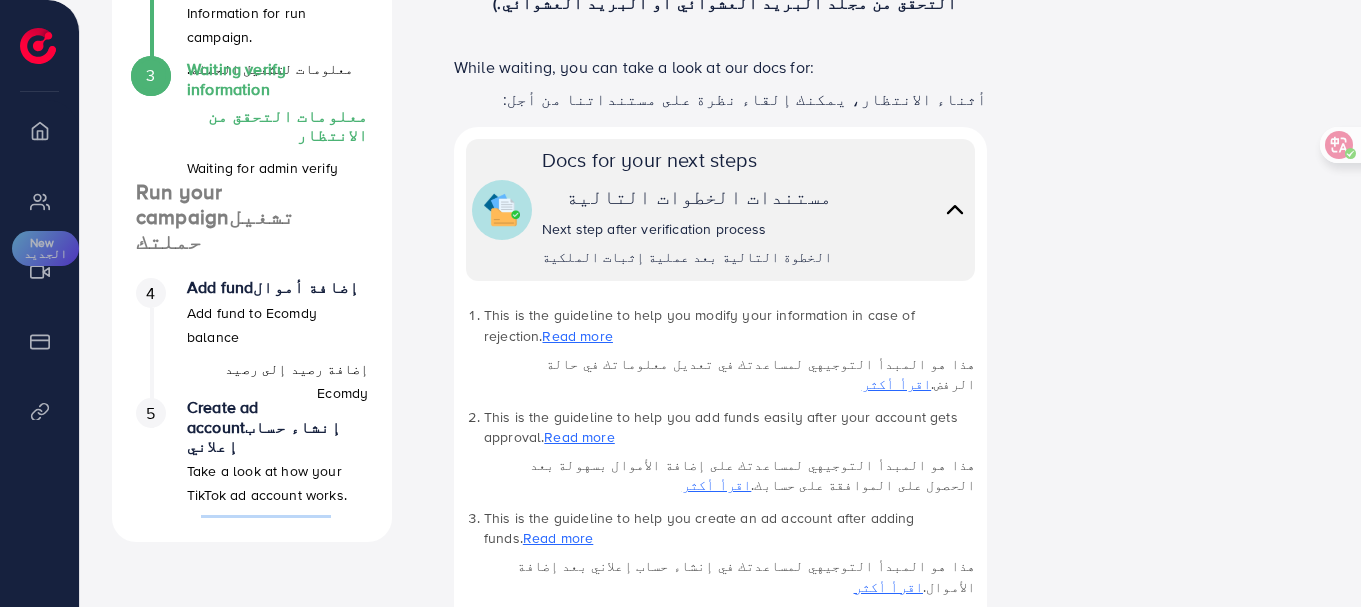 drag, startPoint x: 341, startPoint y: 431, endPoint x: 191, endPoint y: 427, distance: 150.05333 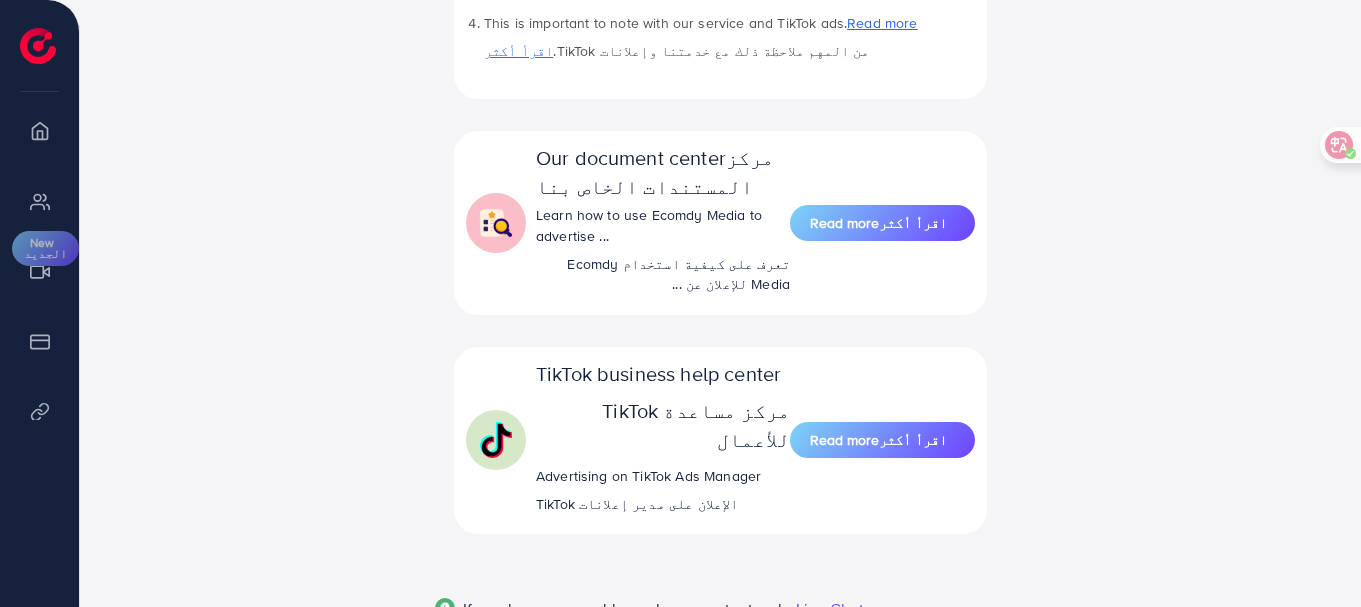 scroll, scrollTop: 1162, scrollLeft: 0, axis: vertical 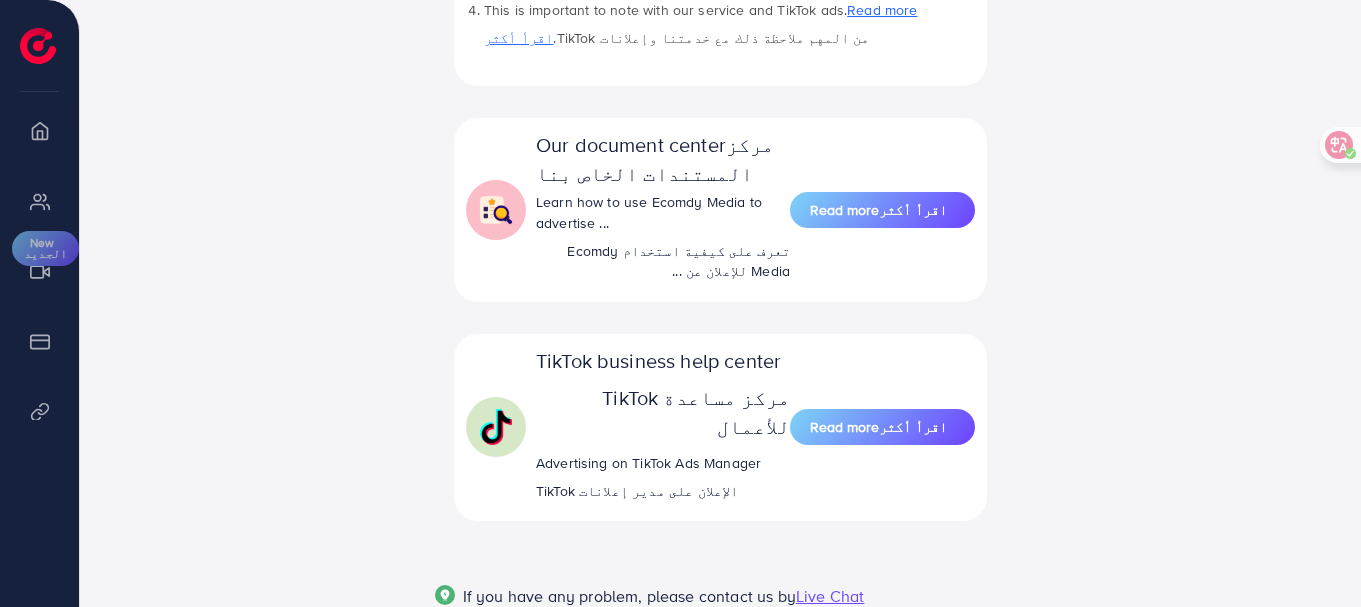 click on "العودة إلى الخطوة السابقة" at bounding box center (781, 691) 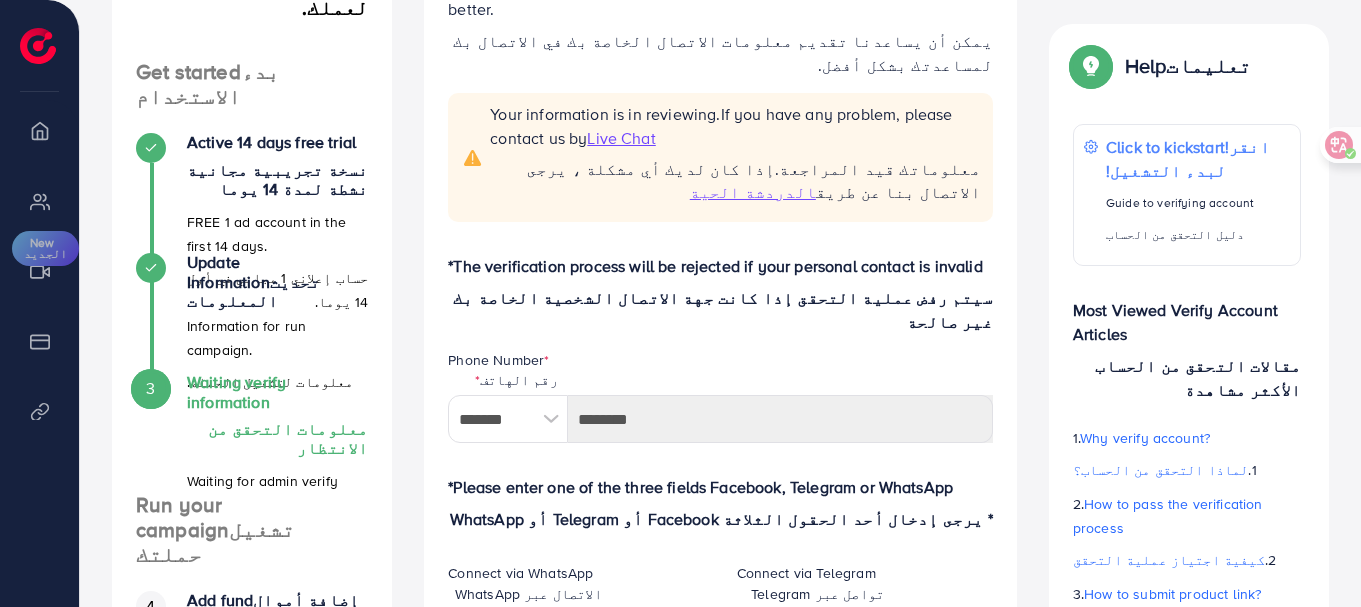 scroll, scrollTop: 228, scrollLeft: 0, axis: vertical 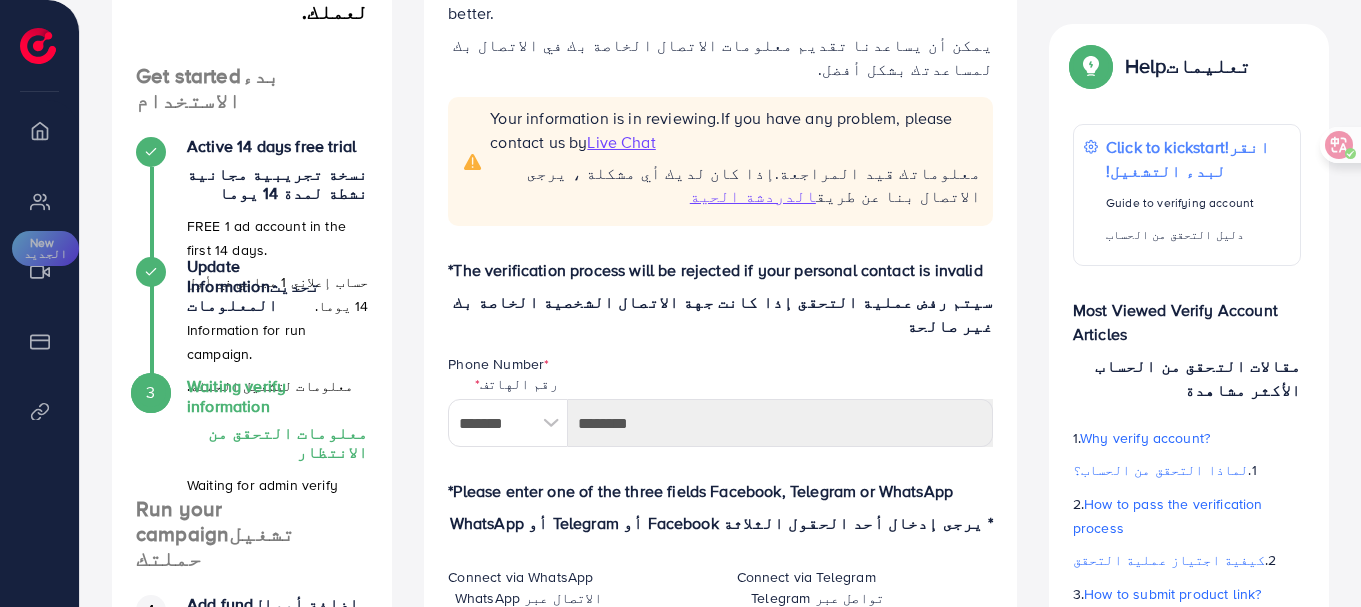 click on "الدردشة الحية" at bounding box center (753, 196) 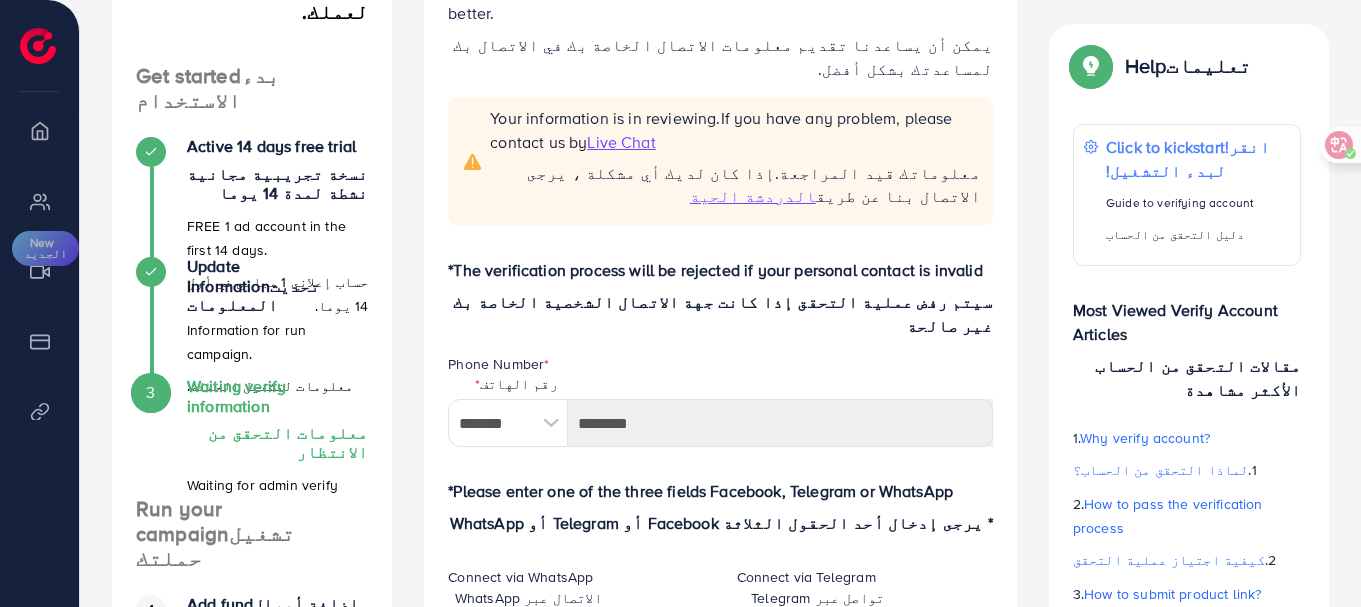 click on "Your information is in reviewing.   If you have any problem, please contact us by   Live Chat  معلوماتك قيد المراجعة.   إذا كان لديك أي مشكلة ، يرجى الاتصال بنا عن طريق   الدردشة الحية" at bounding box center (735, 161) 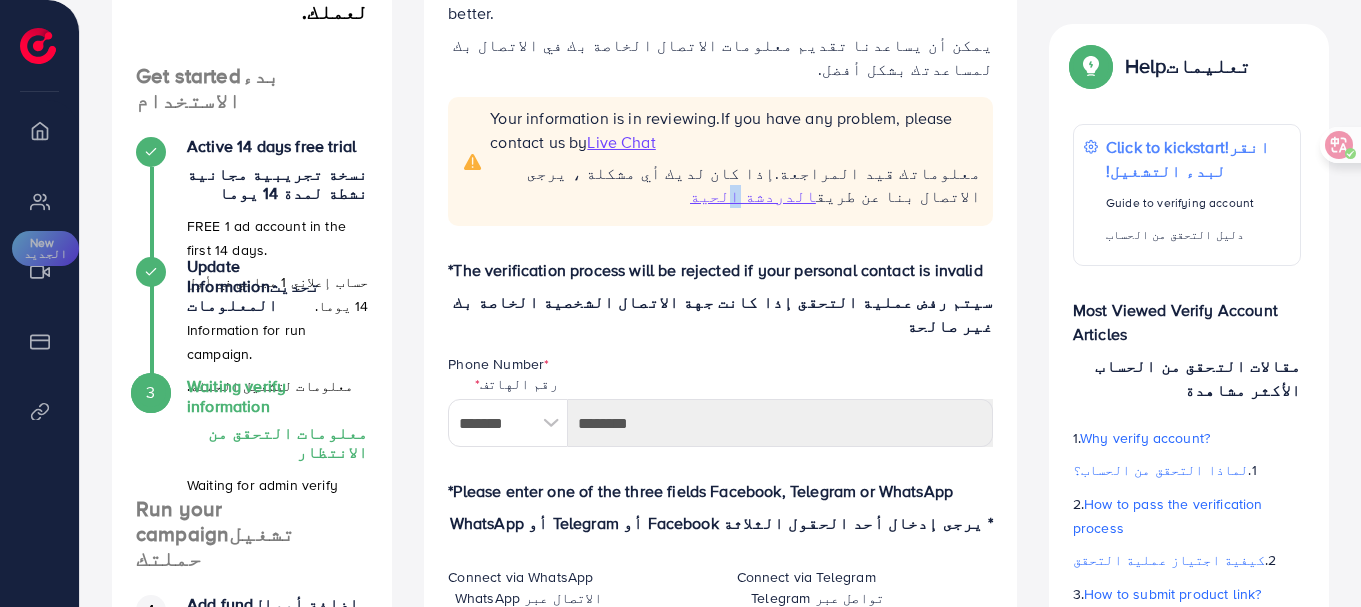 click on "الدردشة الحية" at bounding box center (753, 196) 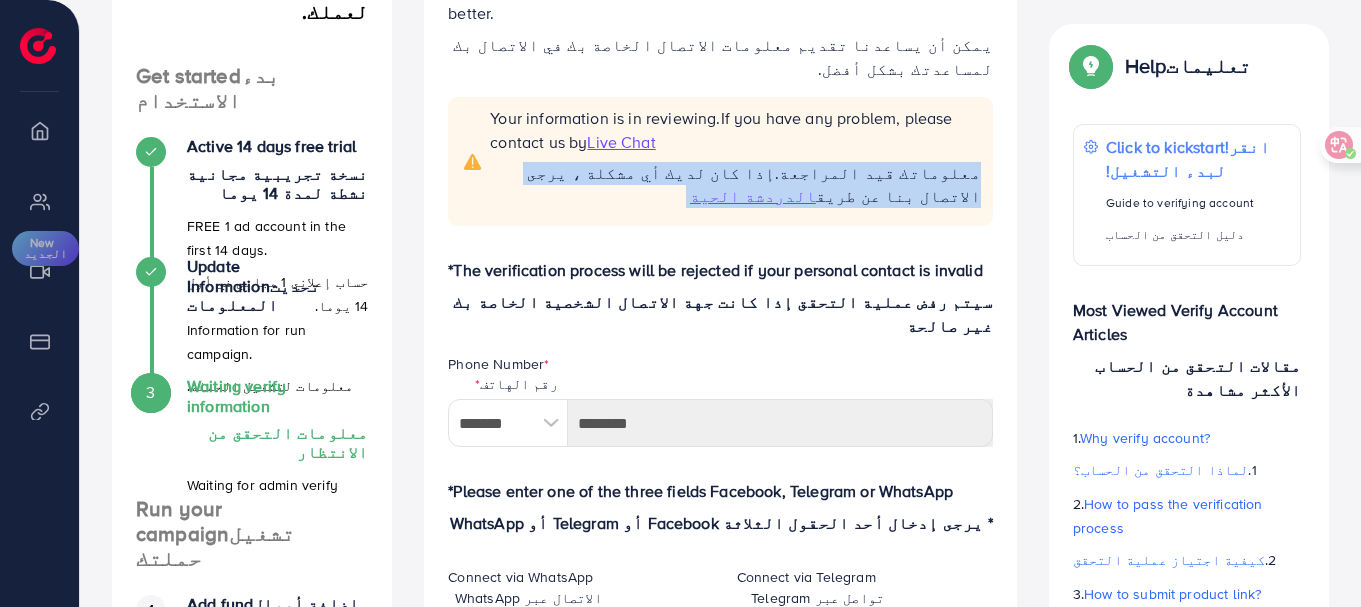 click on "الدردشة الحية" at bounding box center [753, 196] 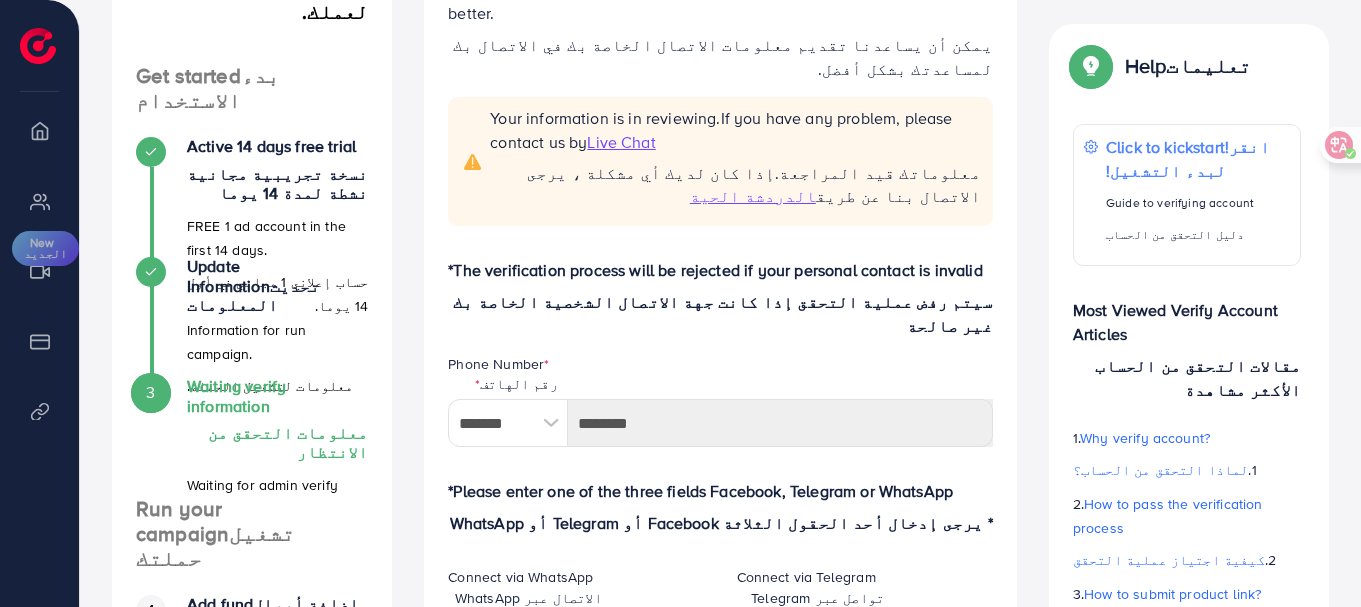 click on "Live Chat" at bounding box center [621, 142] 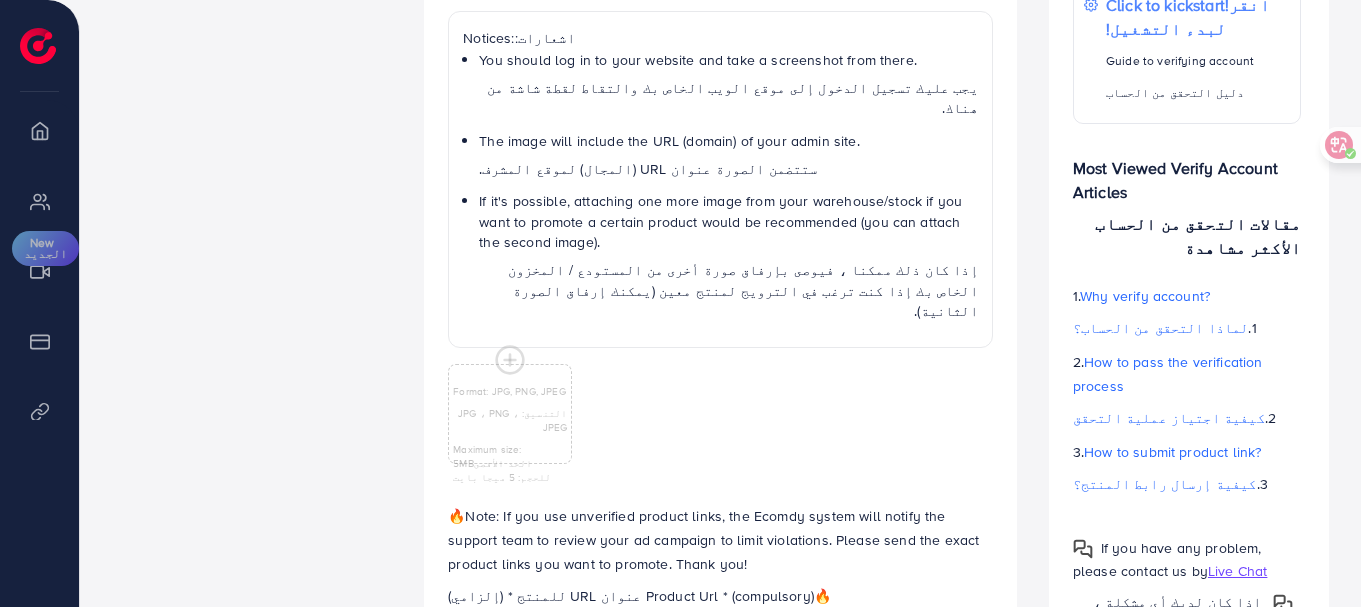 scroll, scrollTop: 1910, scrollLeft: 0, axis: vertical 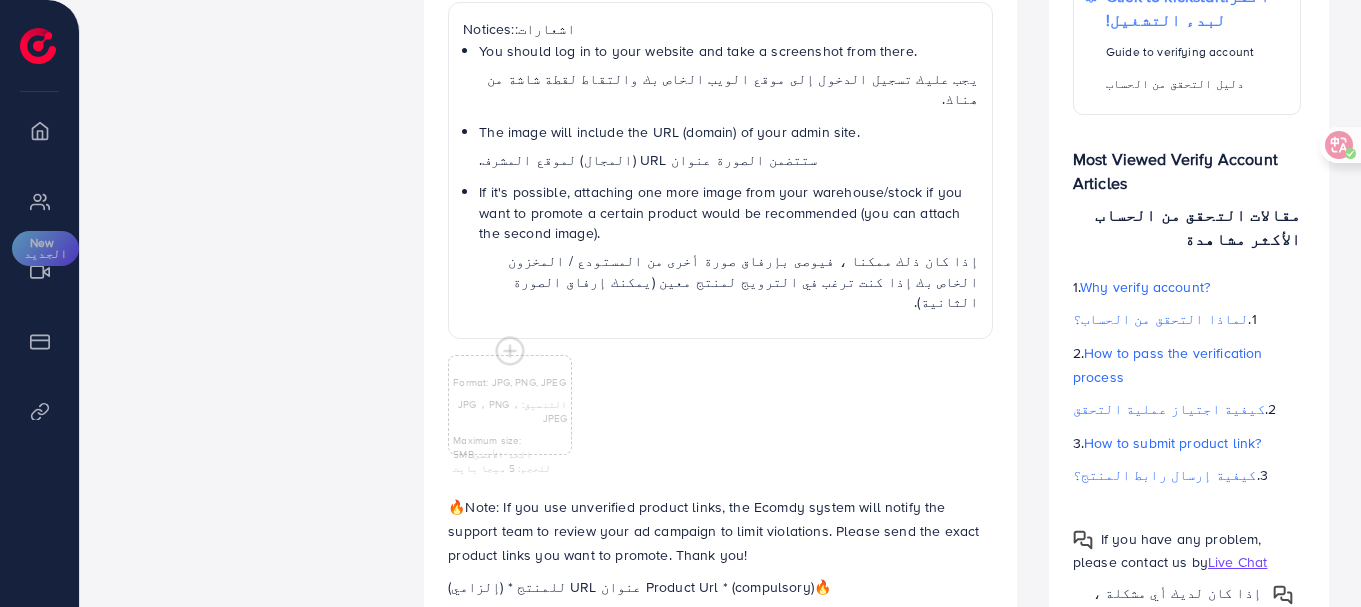click at bounding box center (38, 46) 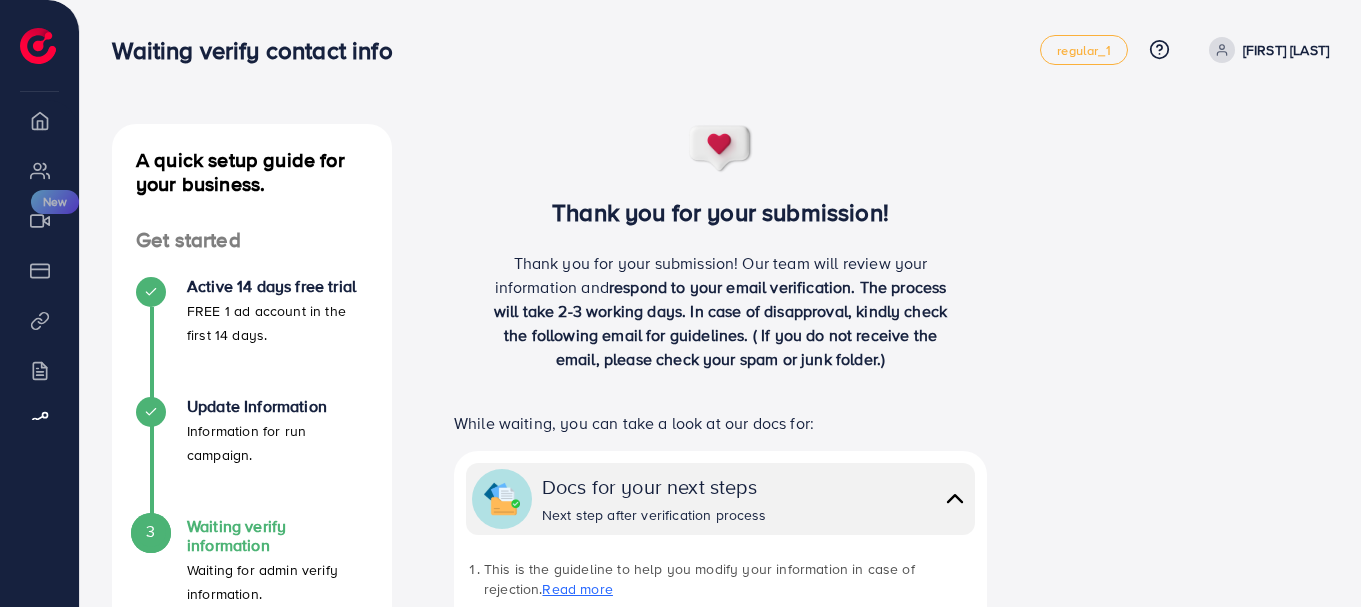 scroll, scrollTop: 597, scrollLeft: 0, axis: vertical 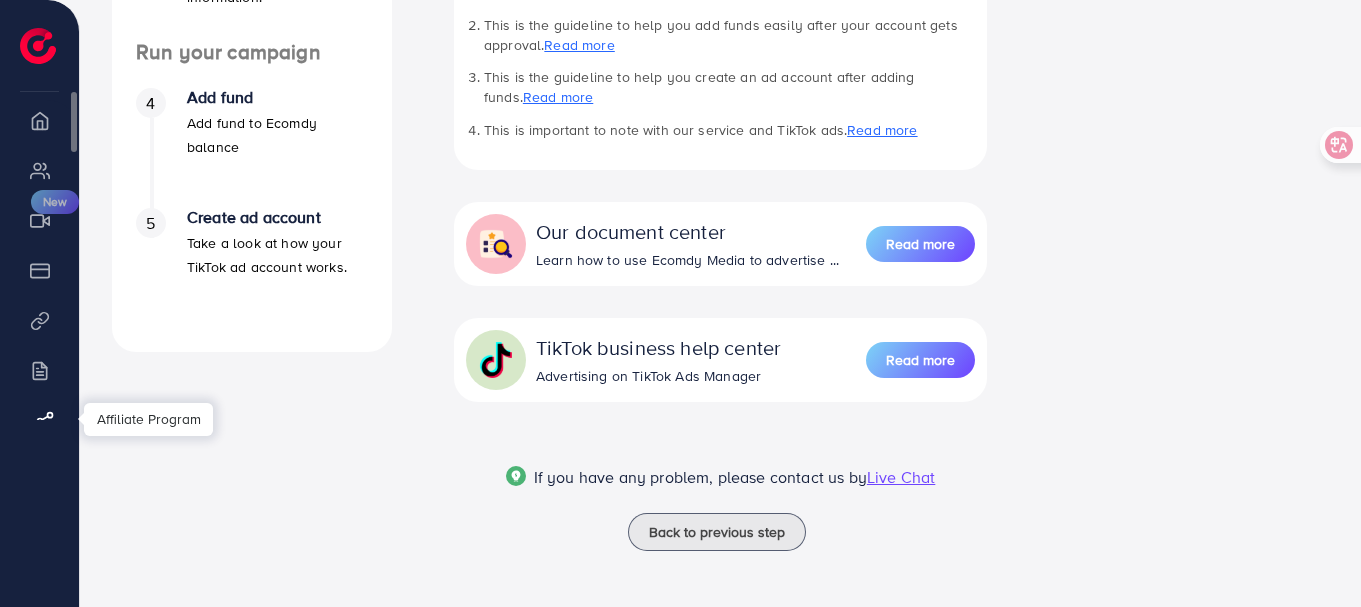 click on "Affiliate Program" at bounding box center [39, 420] 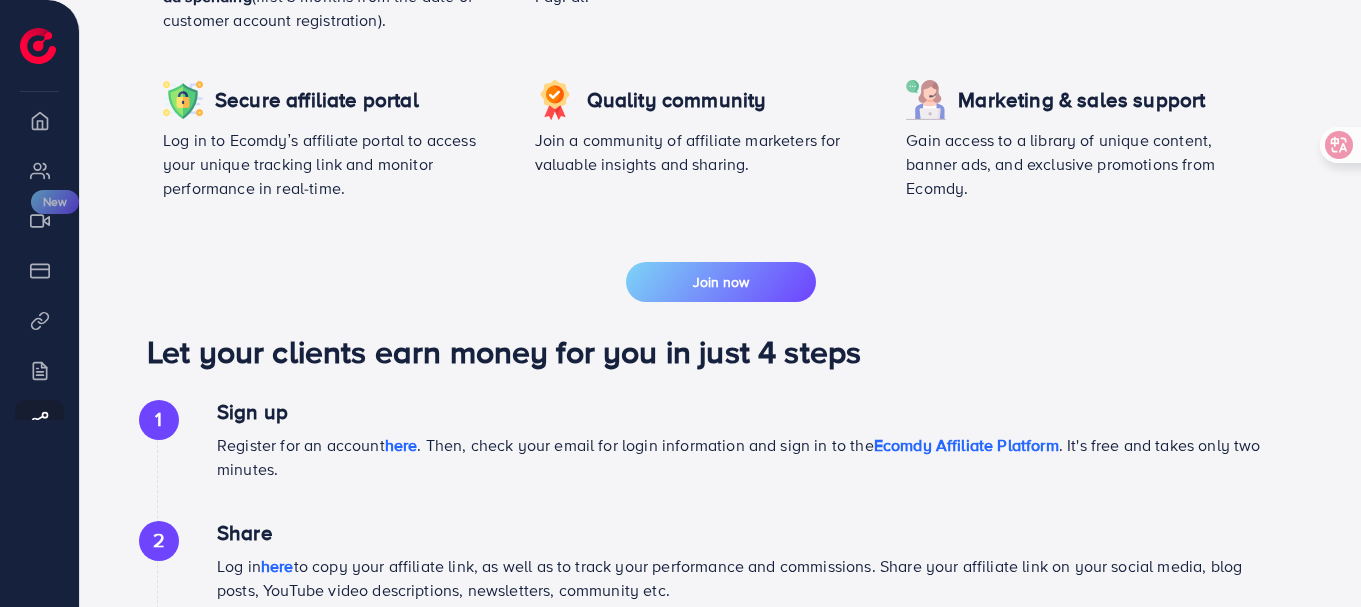 scroll, scrollTop: 0, scrollLeft: 0, axis: both 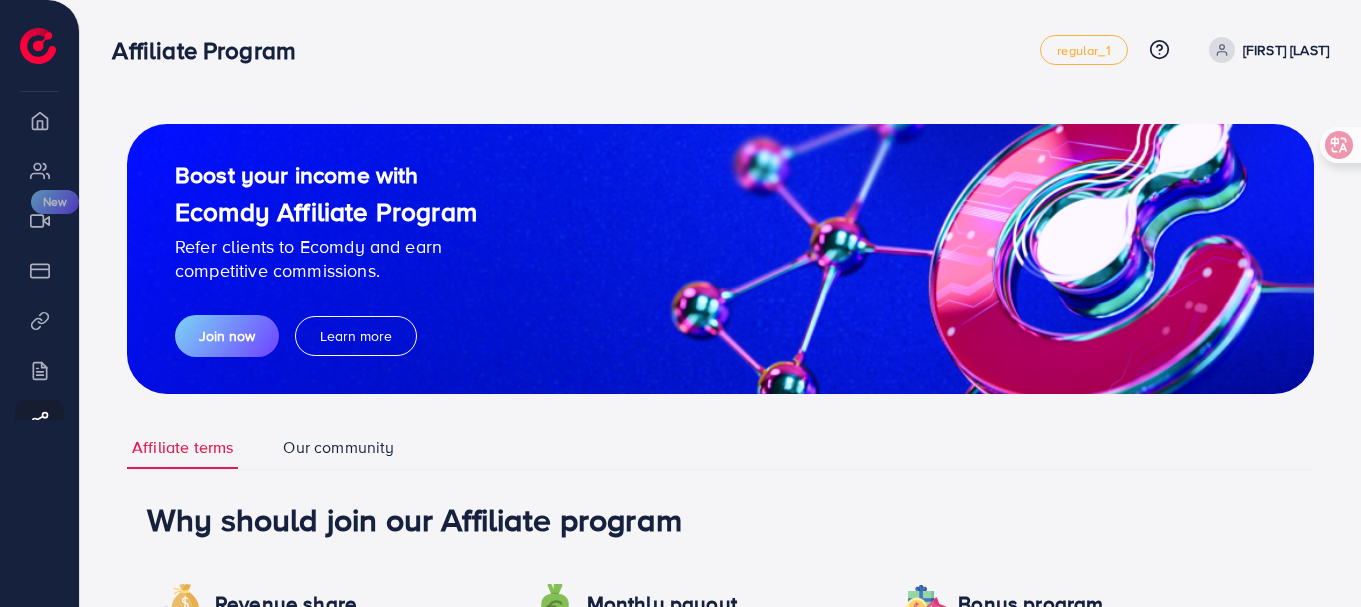 click on "Affiliate Program" at bounding box center (212, 50) 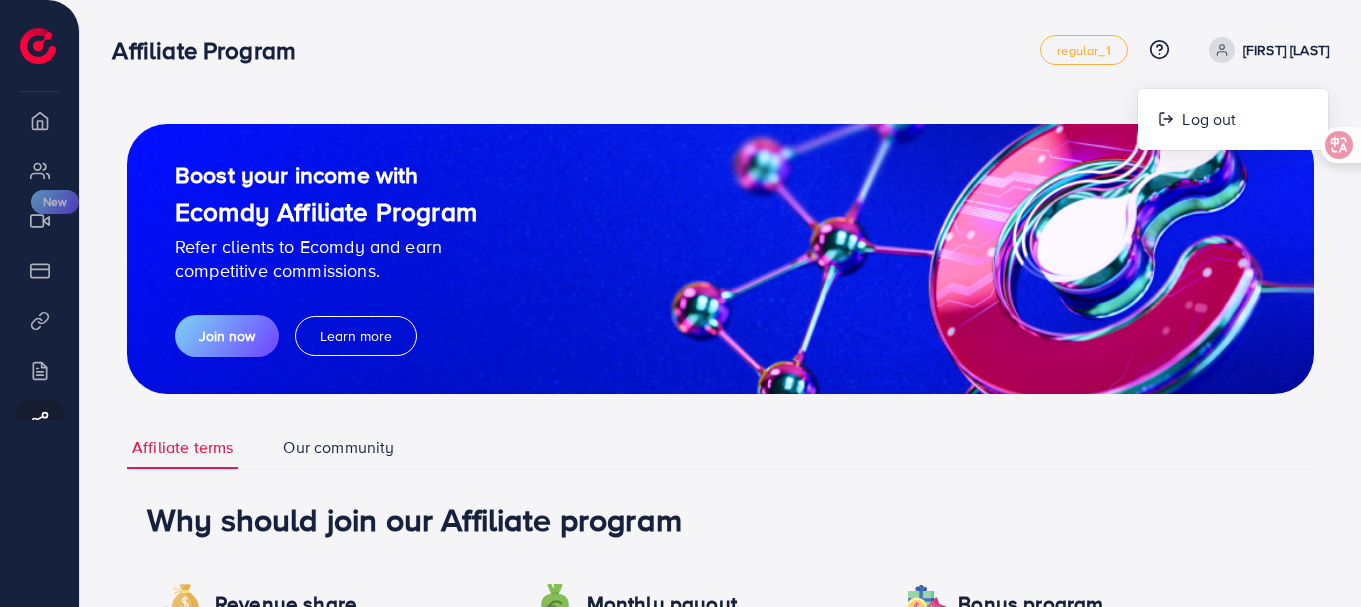 click on "Boost your income with   Ecomdy Affiliate Program   Refer clients to Ecomdy and earn   competitive commissions.   Join now   Learn more  Affiliate terms Our community  Why should join our Affiliate program   Revenue share   Earn competitive commissions:  30% of monthly subscription fee (lifetime) , and  1% of the total ad spending  (first 3 months from the date of customer account registration).   Monthly payout   Commissions are paid out automatically on the 5th of each month, with a $100 threshold via PayPal.   Bonus program   Participate in bounty programs and monthly contests designed to boost your earnings.   Secure affiliate portal   Log in to Ecomdy’s affiliate portal to access your unique tracking link and monitor performance in real-time.   Quality community   Join a community of affiliate marketers for valuable insights and sharing.   Marketing & sales support   Gain access to a library of unique content, banner ads, and exclusive promotions from Ecomdy.   Join now   1  Sign up here  2  Share  3" at bounding box center [720, 847] 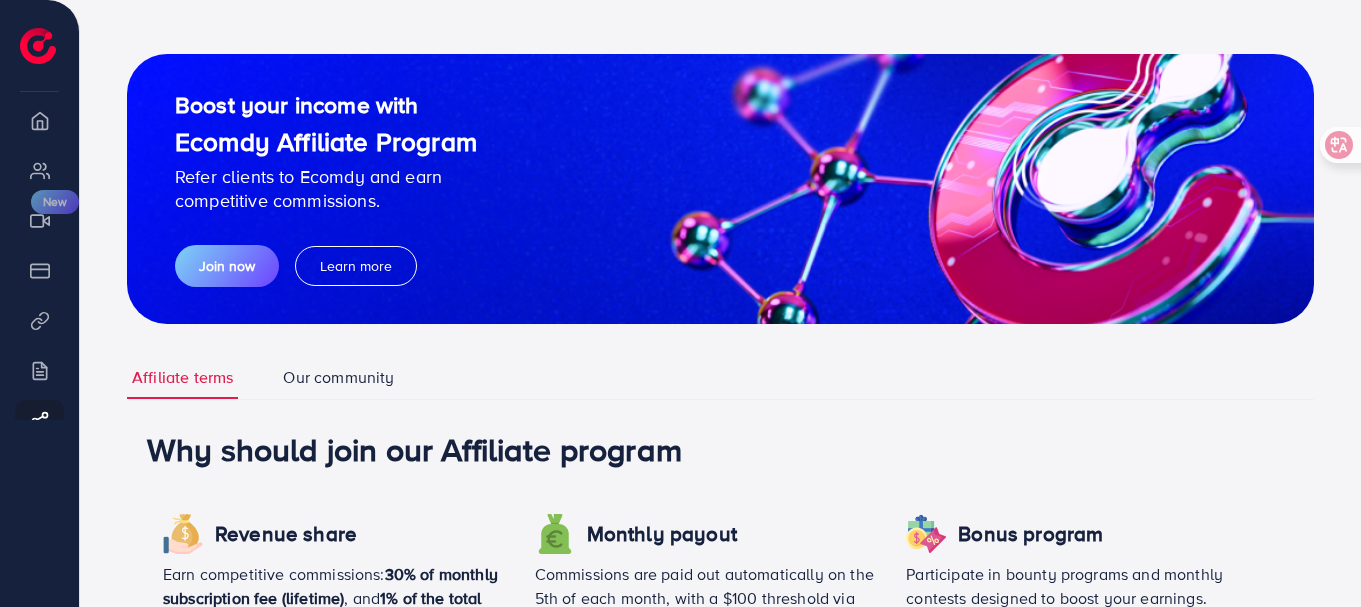scroll, scrollTop: 0, scrollLeft: 0, axis: both 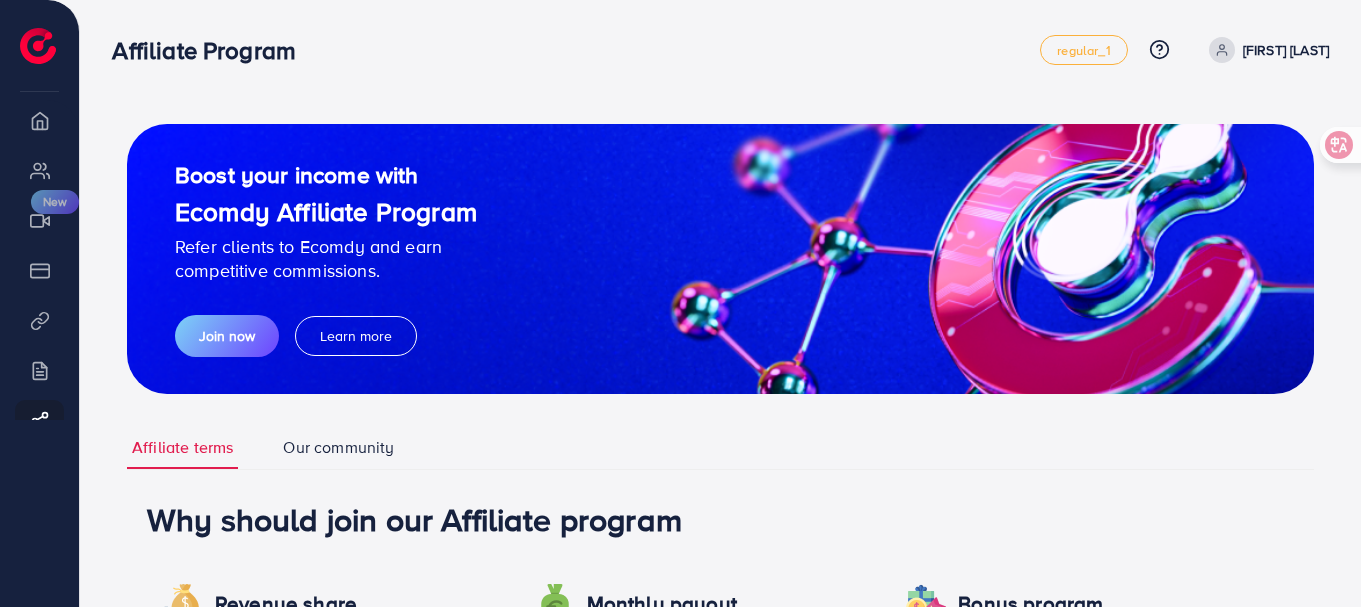 click at bounding box center (38, 46) 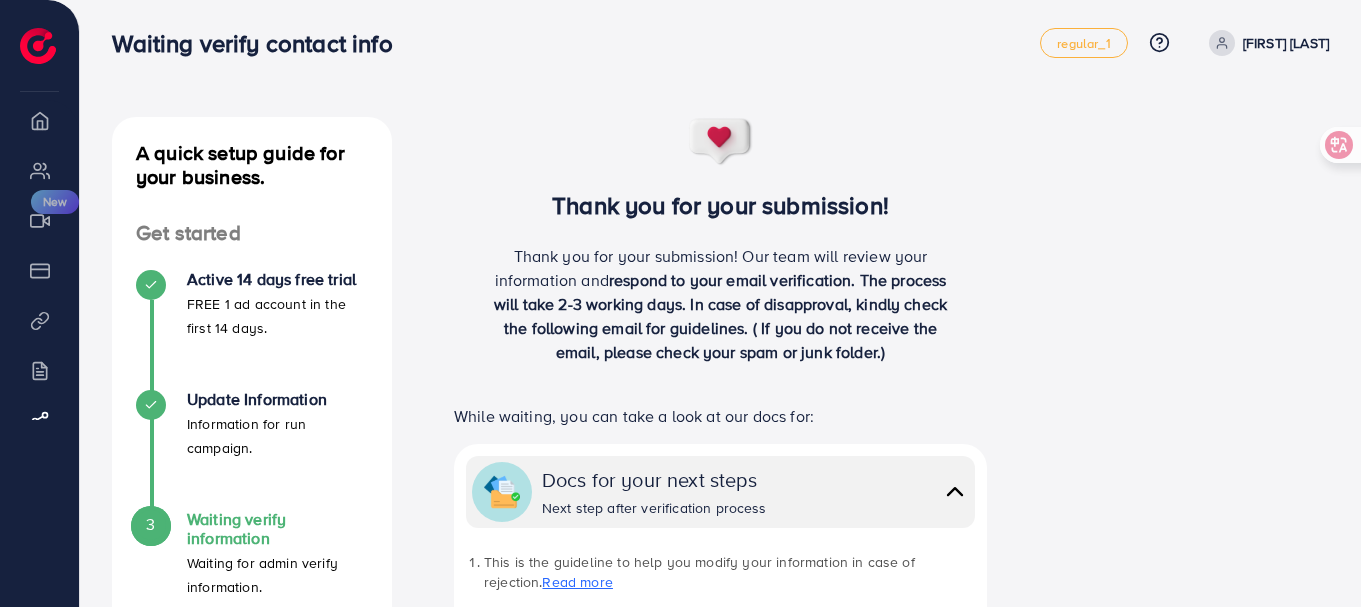 scroll, scrollTop: 597, scrollLeft: 0, axis: vertical 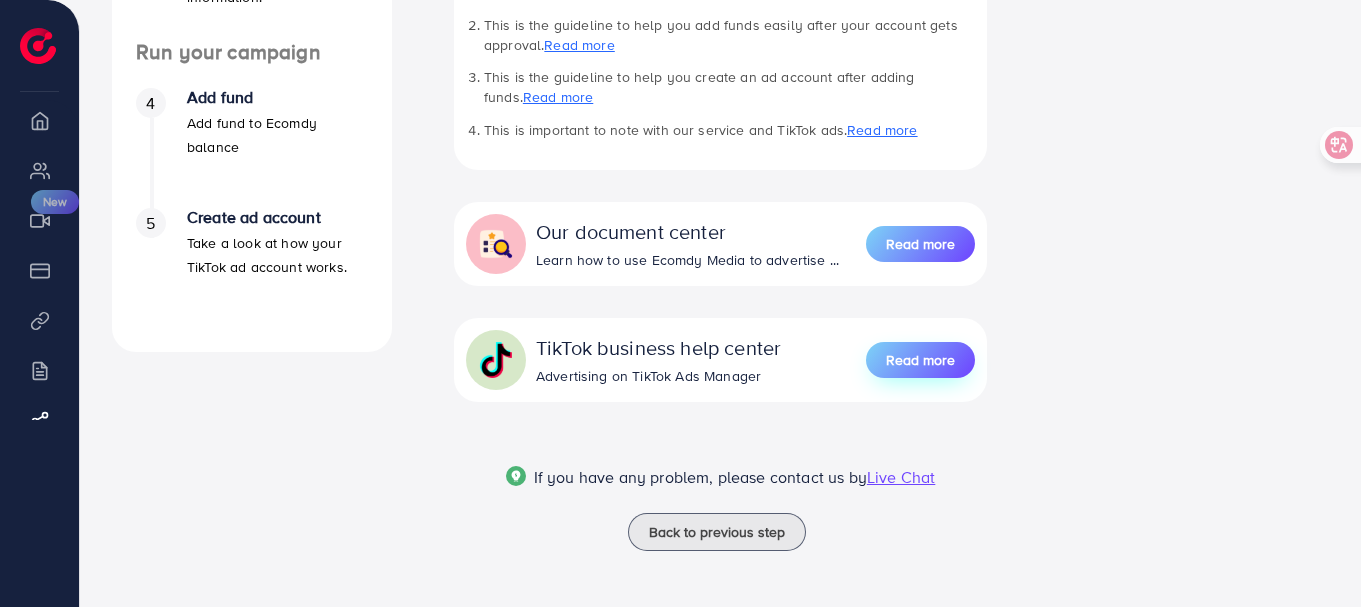 click on "Read more" at bounding box center [920, 360] 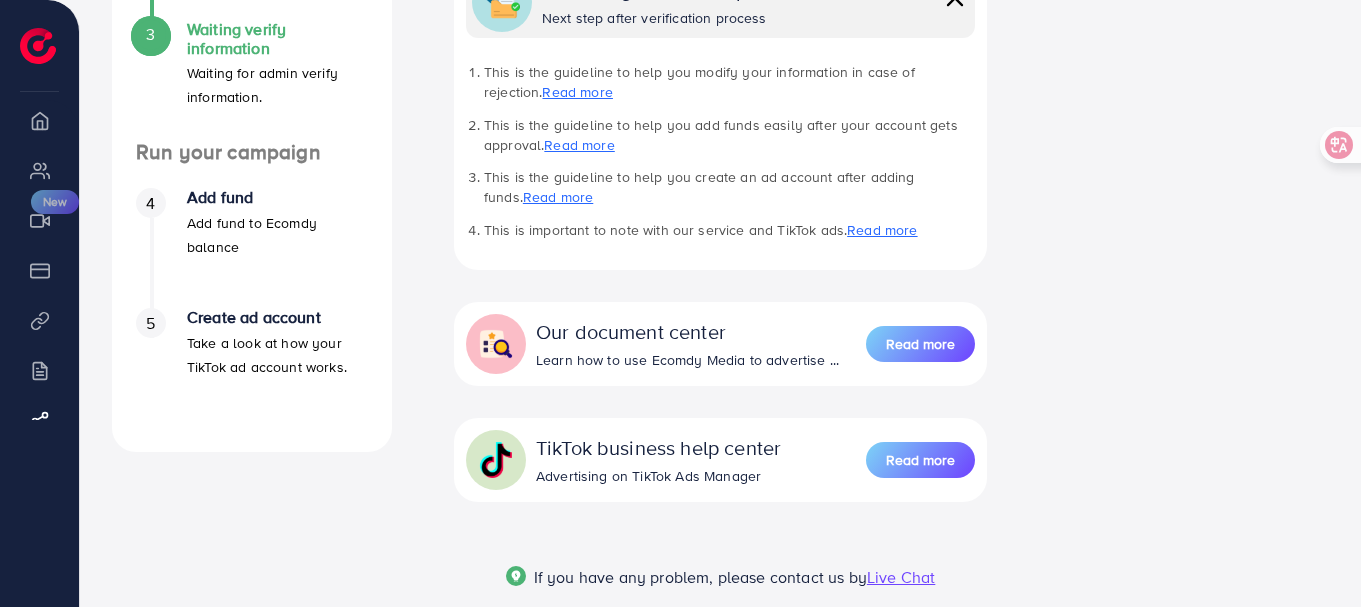 scroll, scrollTop: 597, scrollLeft: 0, axis: vertical 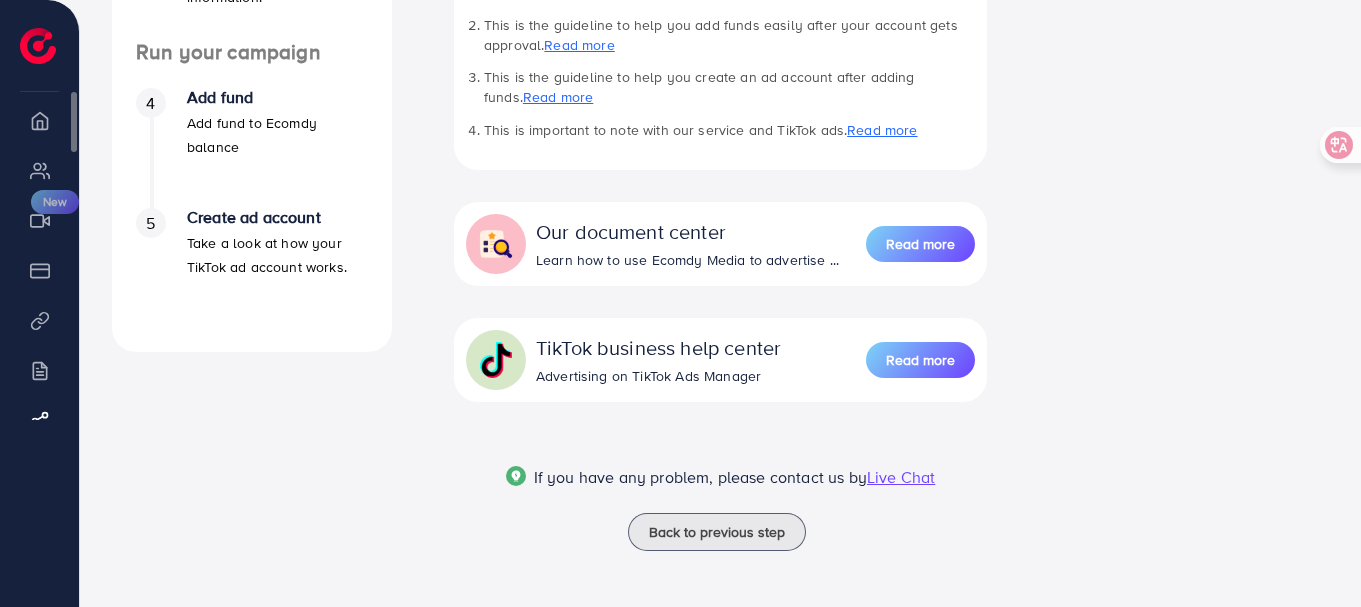 click on "Creative center  New" at bounding box center (39, 220) 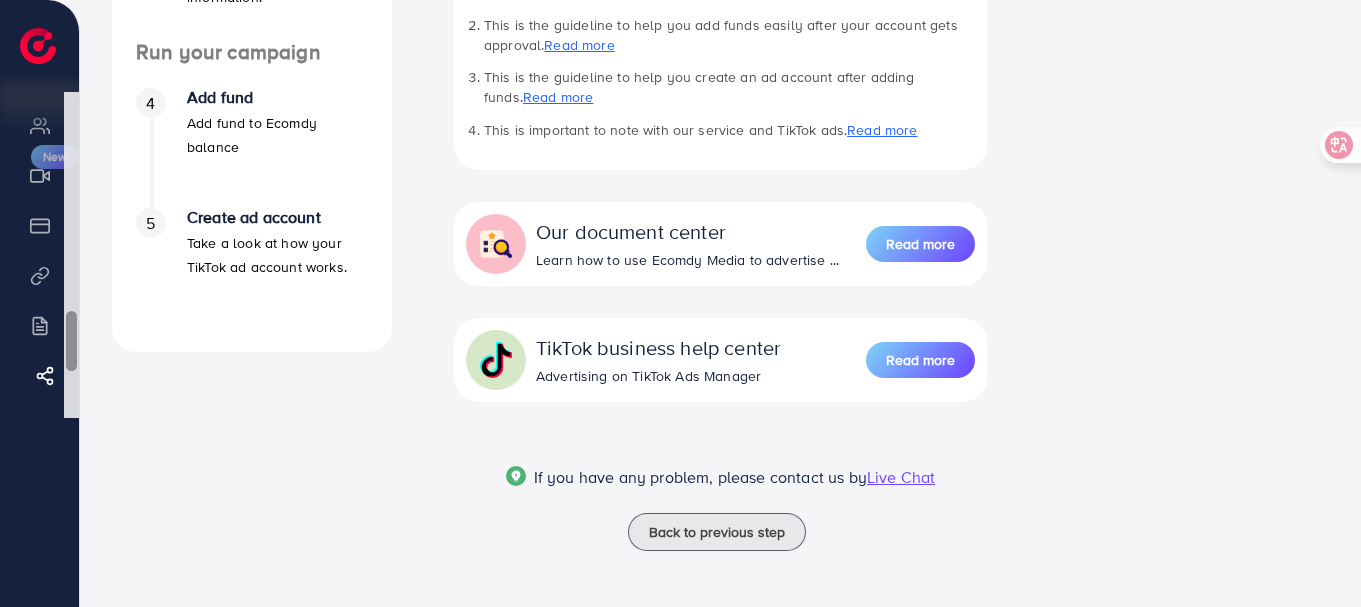 scroll, scrollTop: 50, scrollLeft: 0, axis: vertical 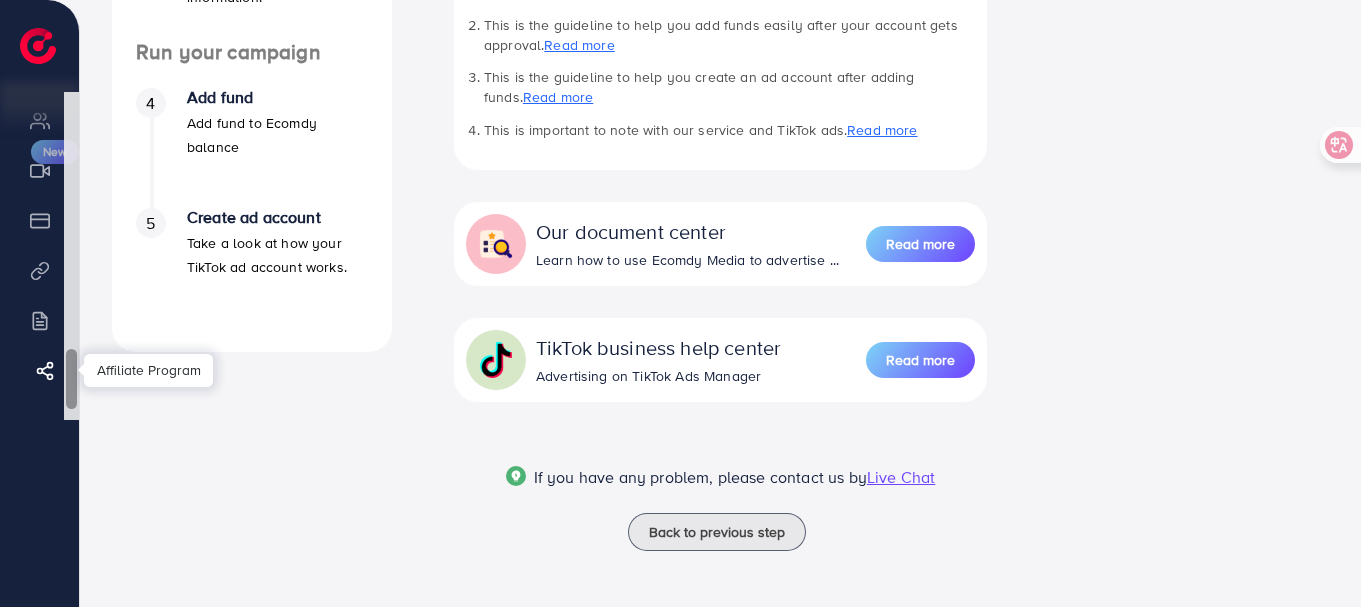 drag, startPoint x: 72, startPoint y: 114, endPoint x: 37, endPoint y: 374, distance: 262.34518 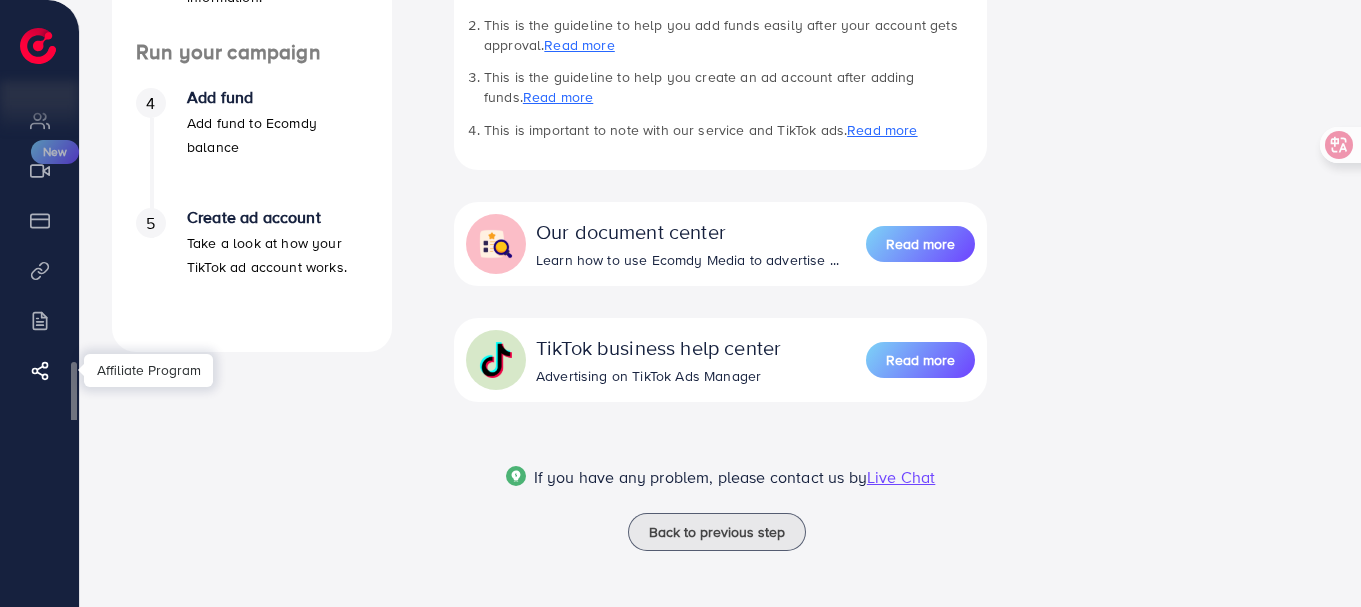 scroll, scrollTop: 52, scrollLeft: 0, axis: vertical 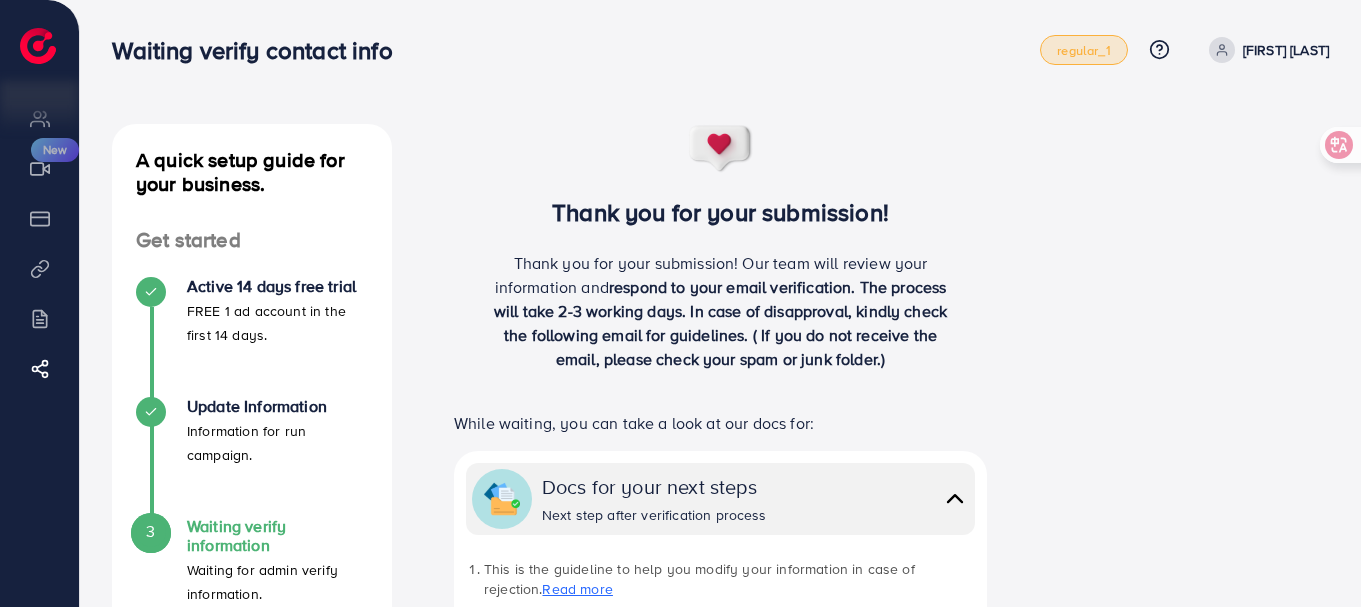 click on "regular_1" at bounding box center (1083, 50) 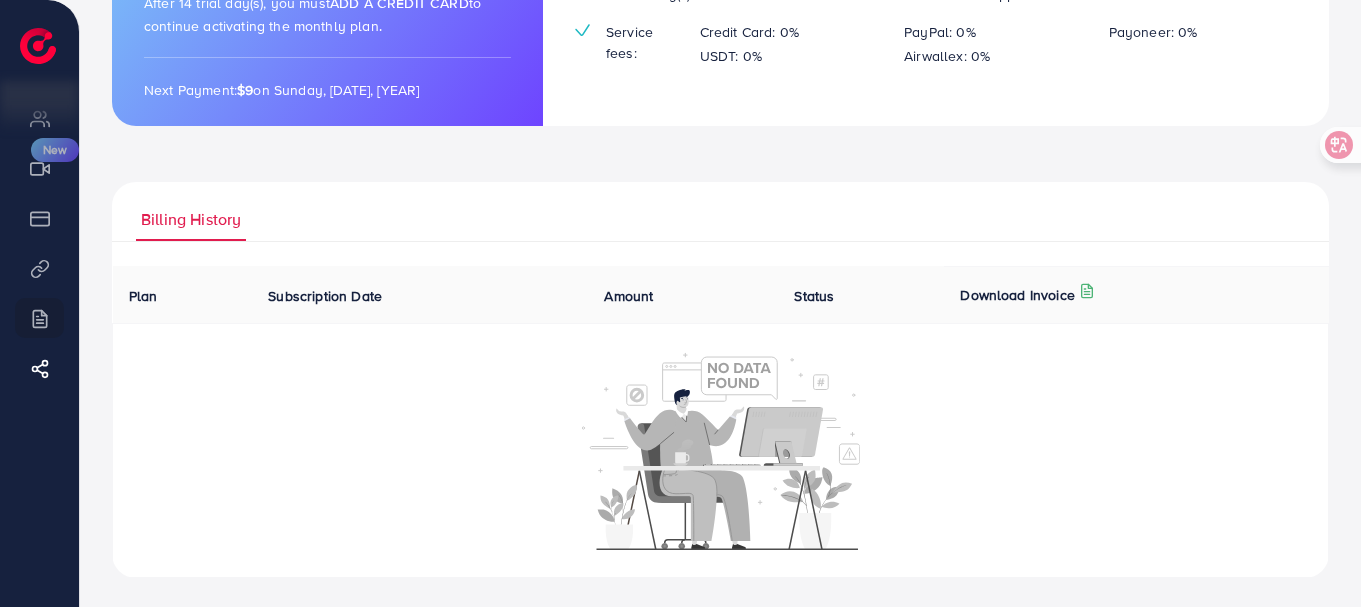 scroll, scrollTop: 313, scrollLeft: 0, axis: vertical 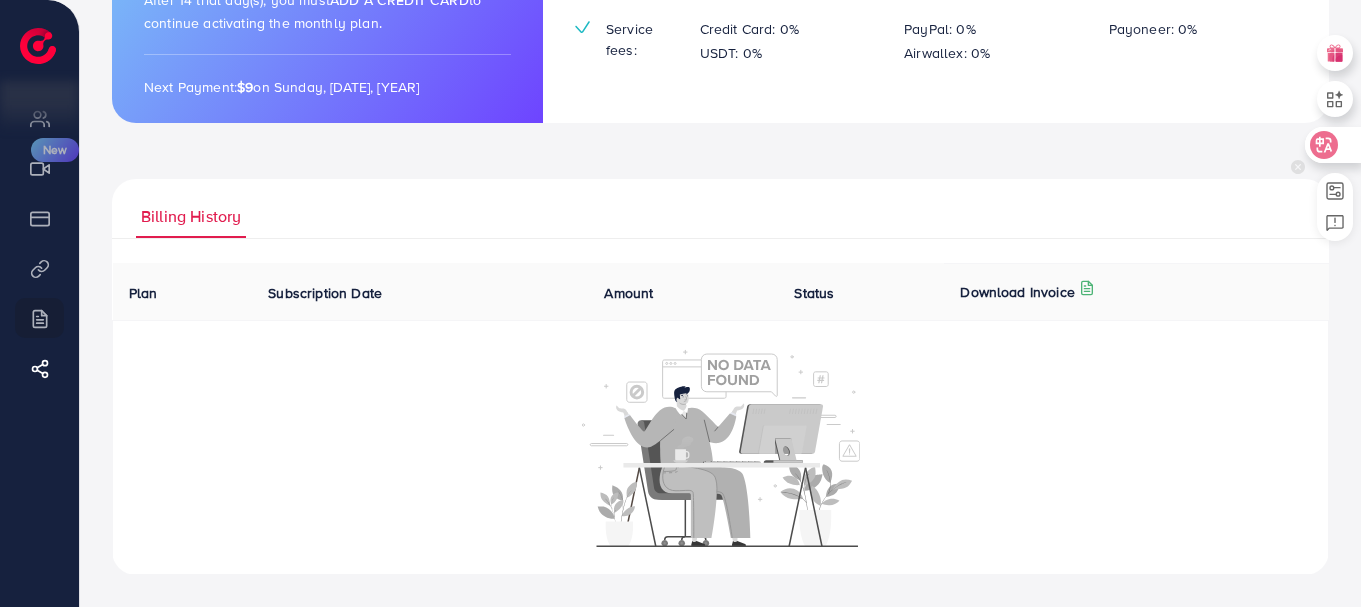 click at bounding box center (1332, 145) 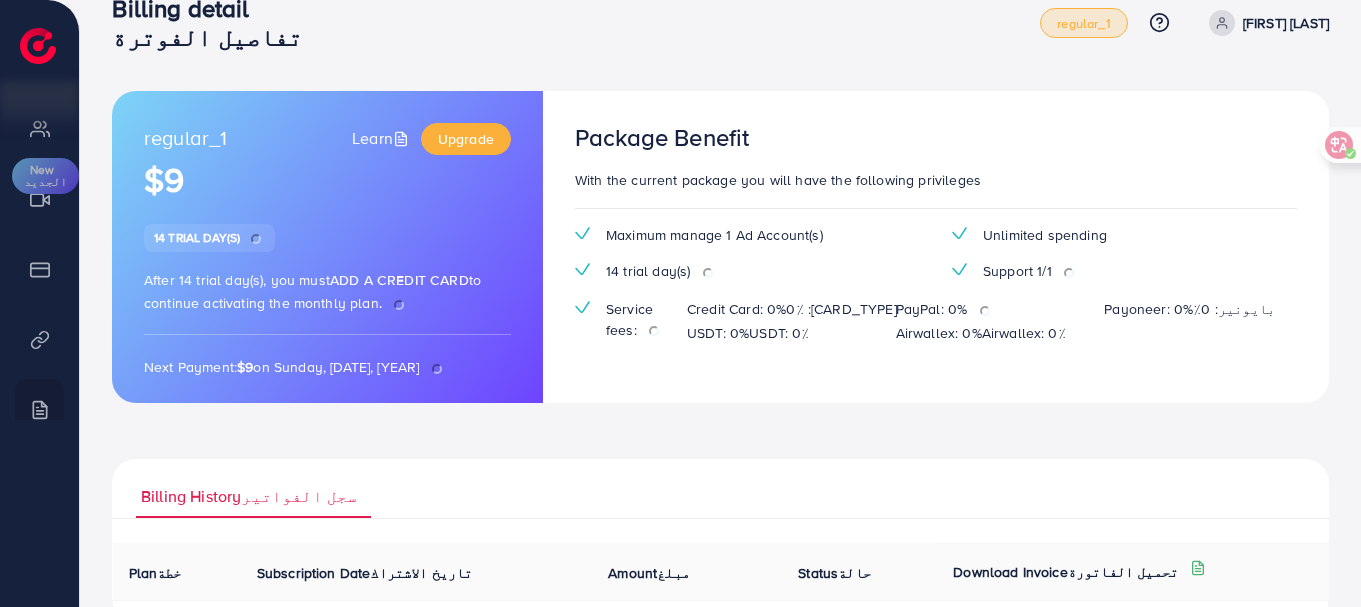 scroll, scrollTop: 4, scrollLeft: 0, axis: vertical 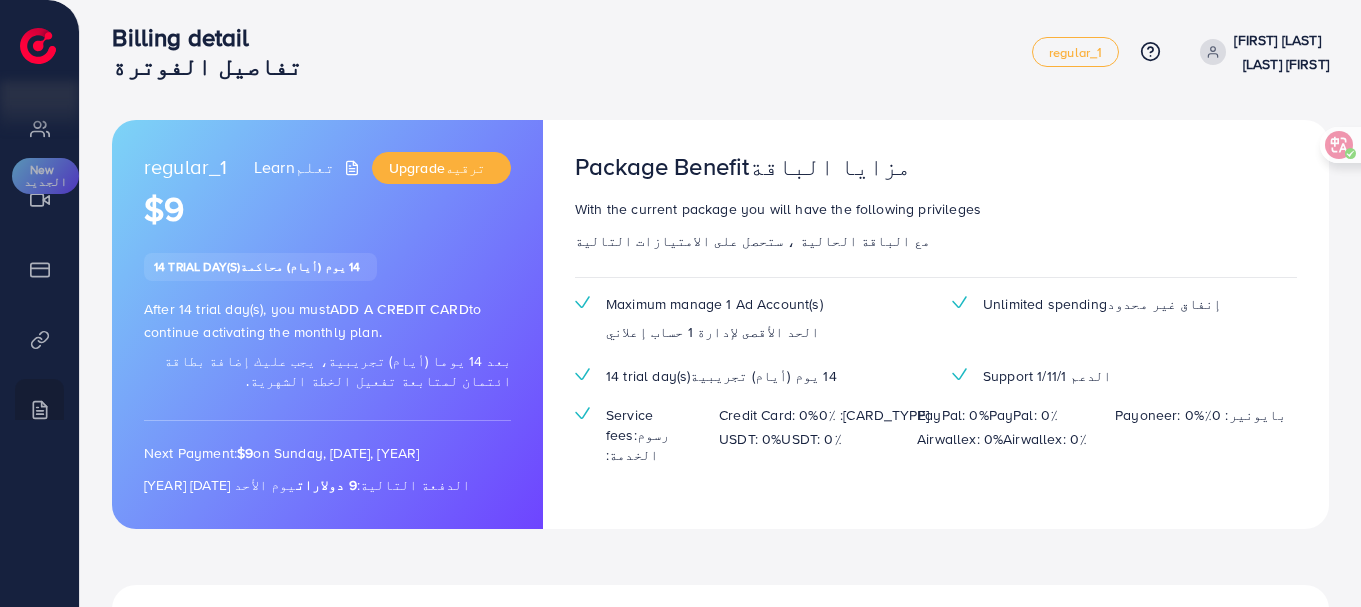 drag, startPoint x: 814, startPoint y: 243, endPoint x: 789, endPoint y: 239, distance: 25.317978 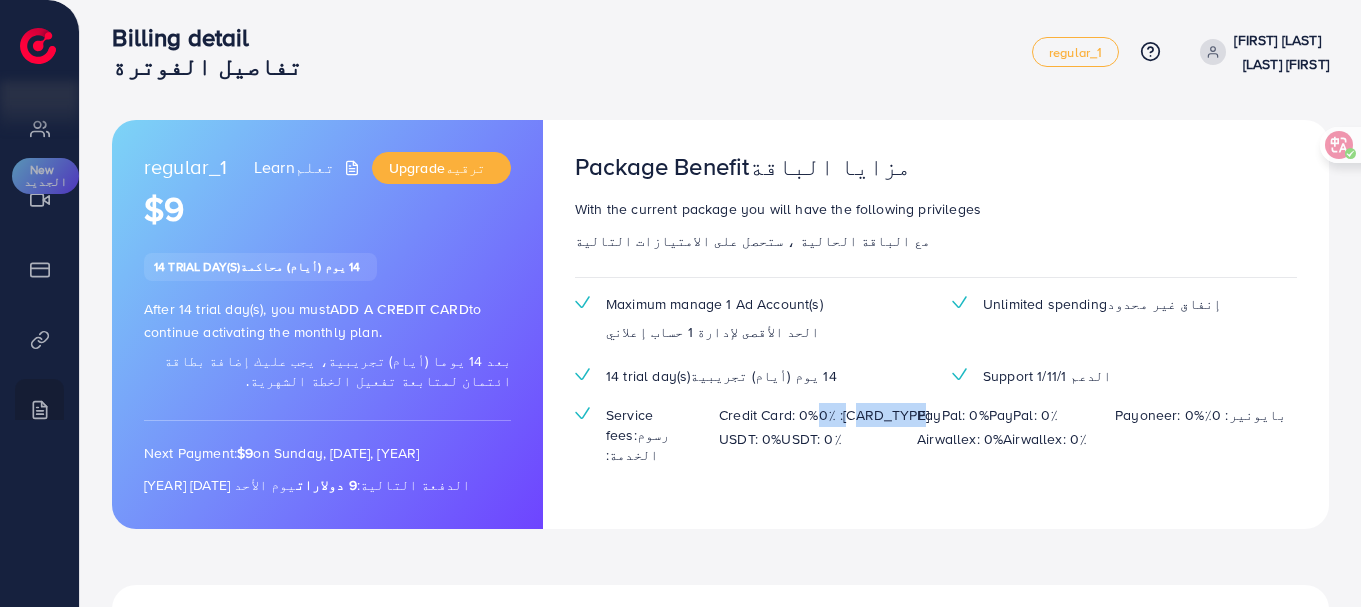 drag, startPoint x: 885, startPoint y: 413, endPoint x: 818, endPoint y: 414, distance: 67.00746 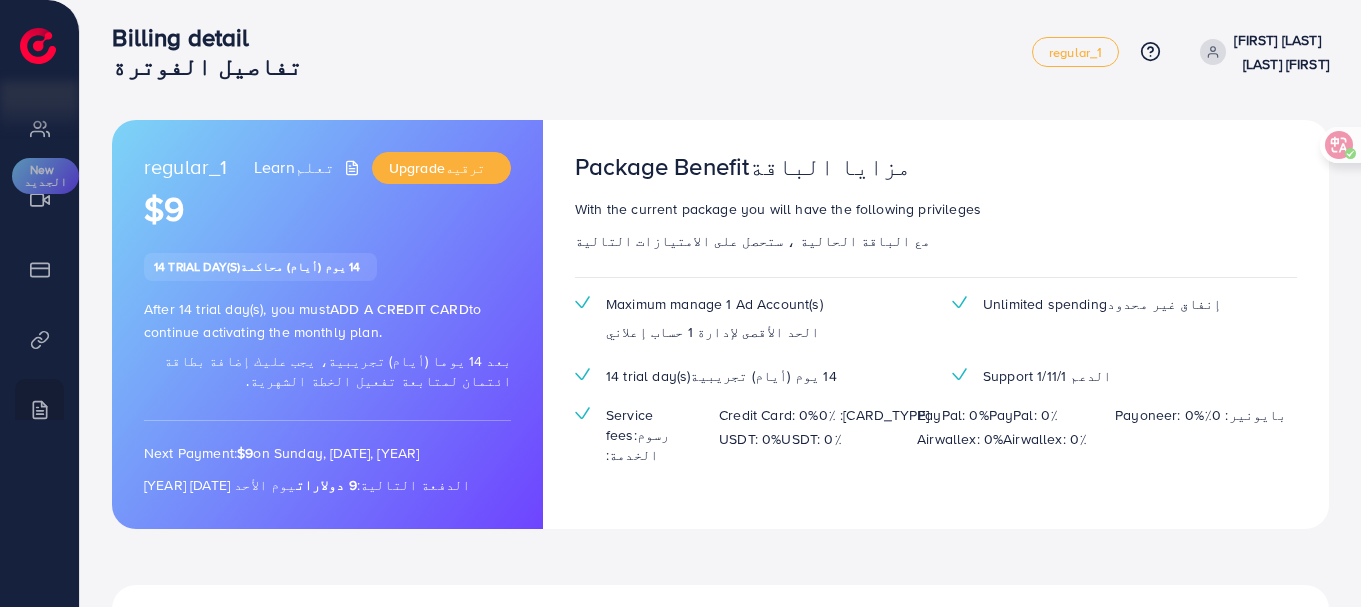 click on "Credit Card: 0%     بطاقة الائتمان: 0٪" at bounding box center [828, 415] 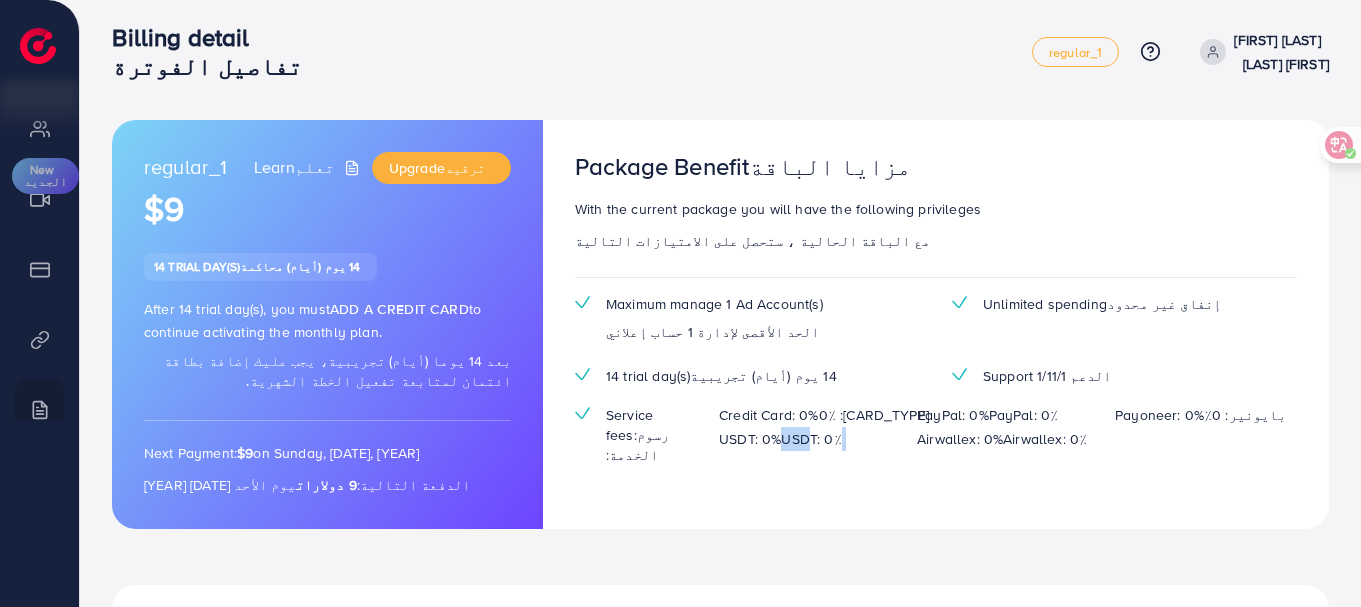 drag, startPoint x: 836, startPoint y: 438, endPoint x: 790, endPoint y: 441, distance: 46.09772 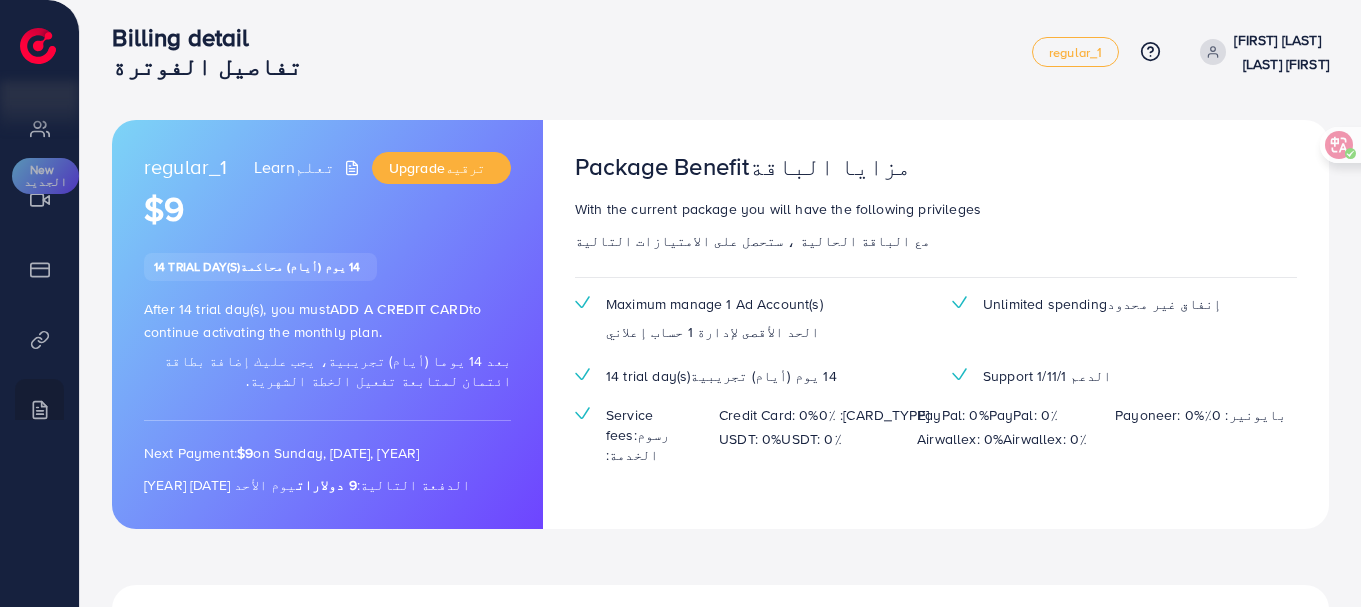 drag, startPoint x: 1297, startPoint y: 409, endPoint x: 1280, endPoint y: 413, distance: 17.464249 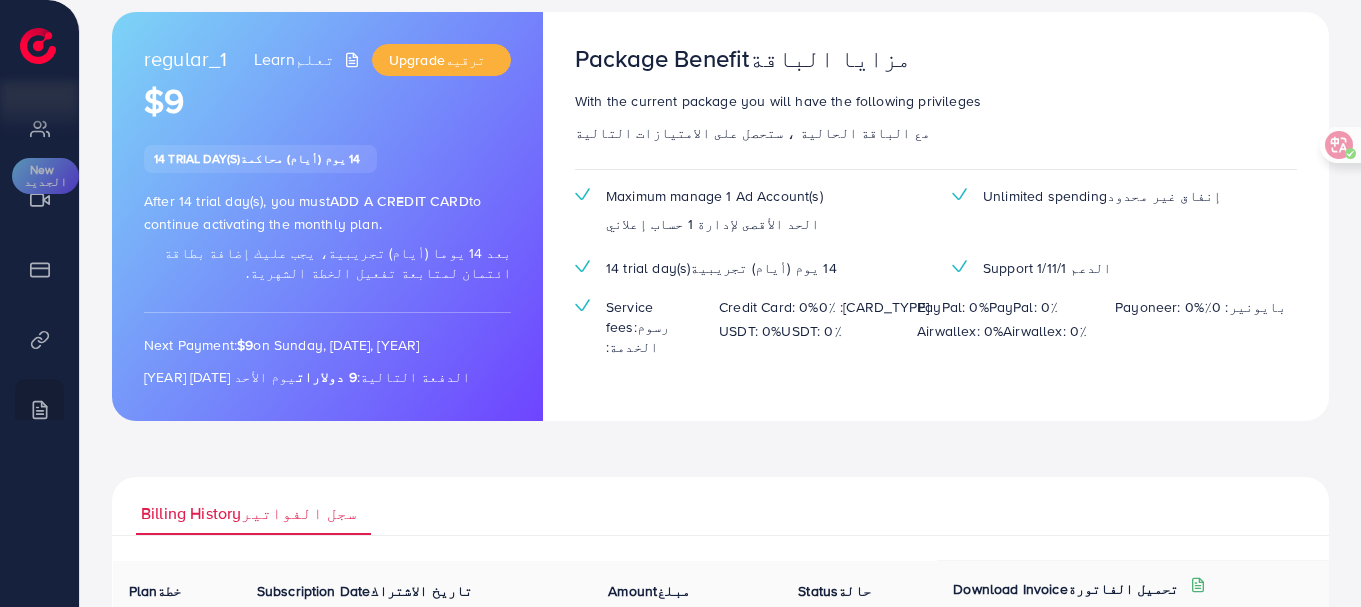 scroll, scrollTop: 0, scrollLeft: 0, axis: both 